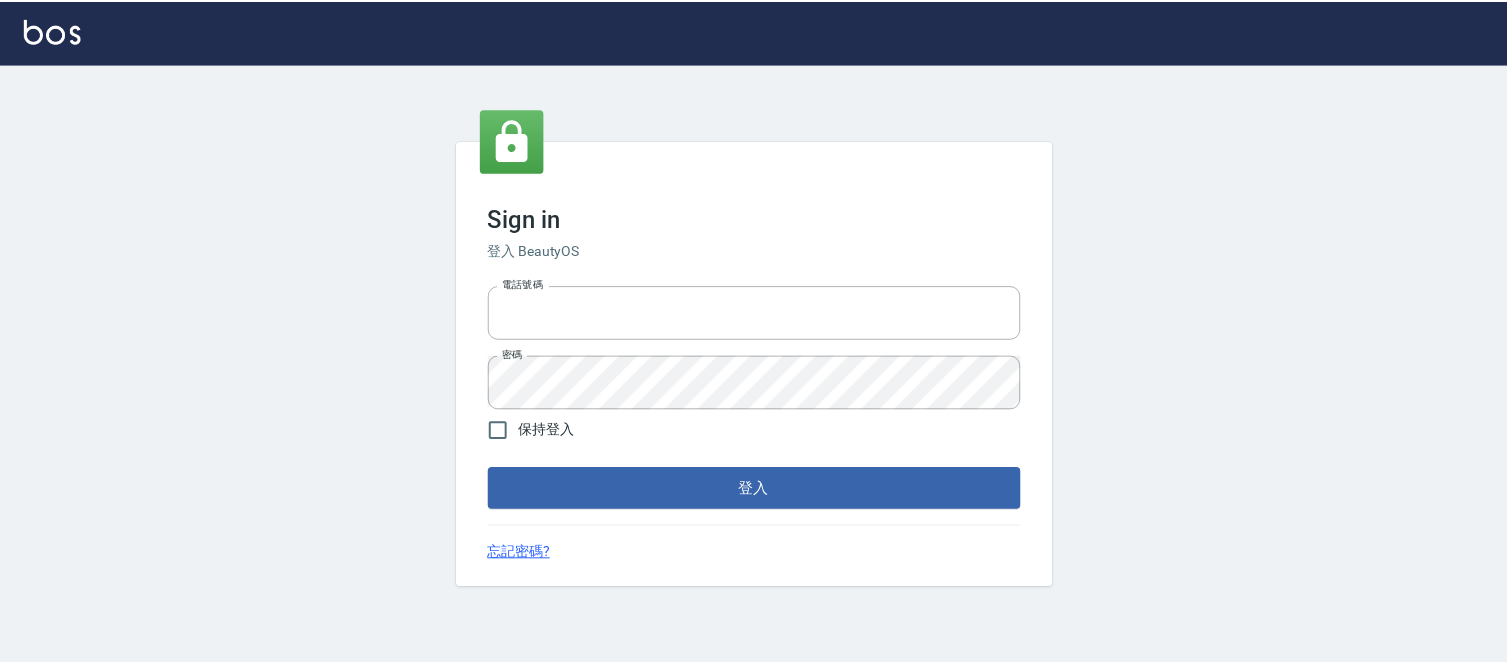 scroll, scrollTop: 0, scrollLeft: 0, axis: both 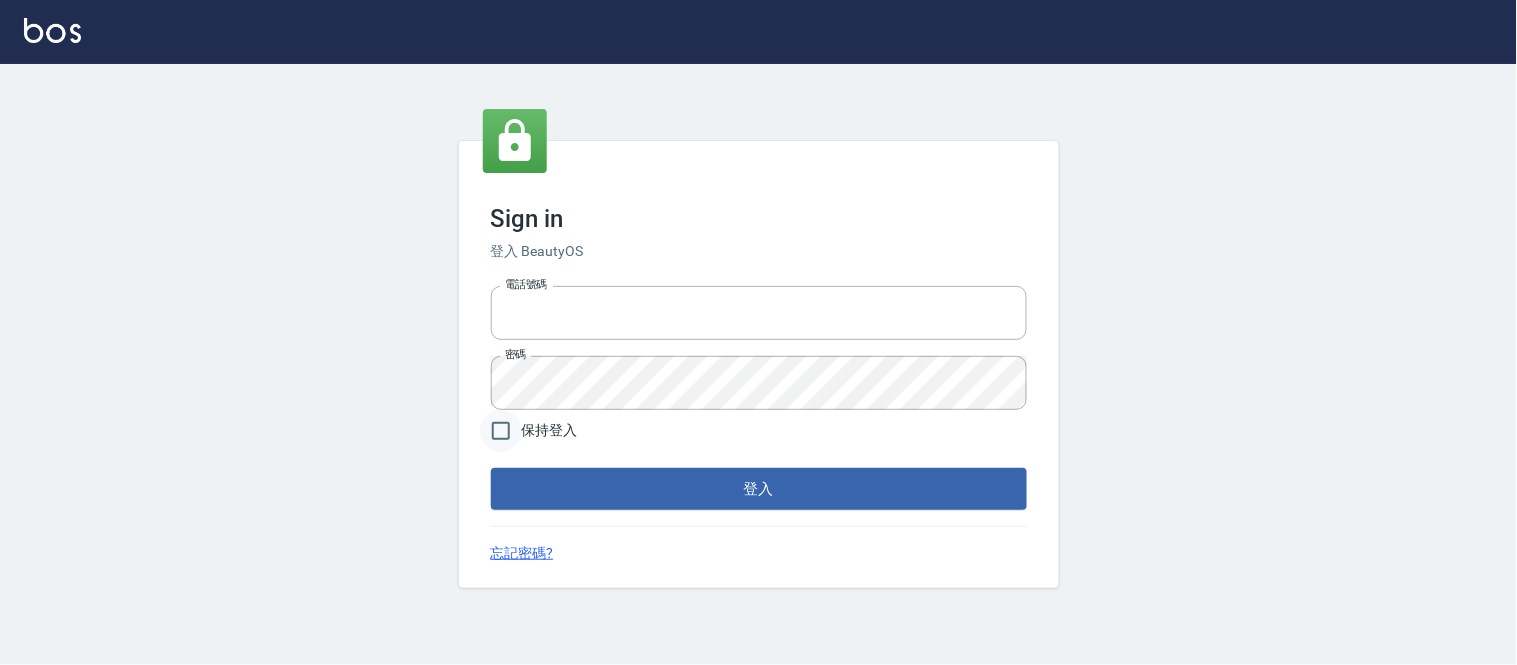type on "[NUMBER]" 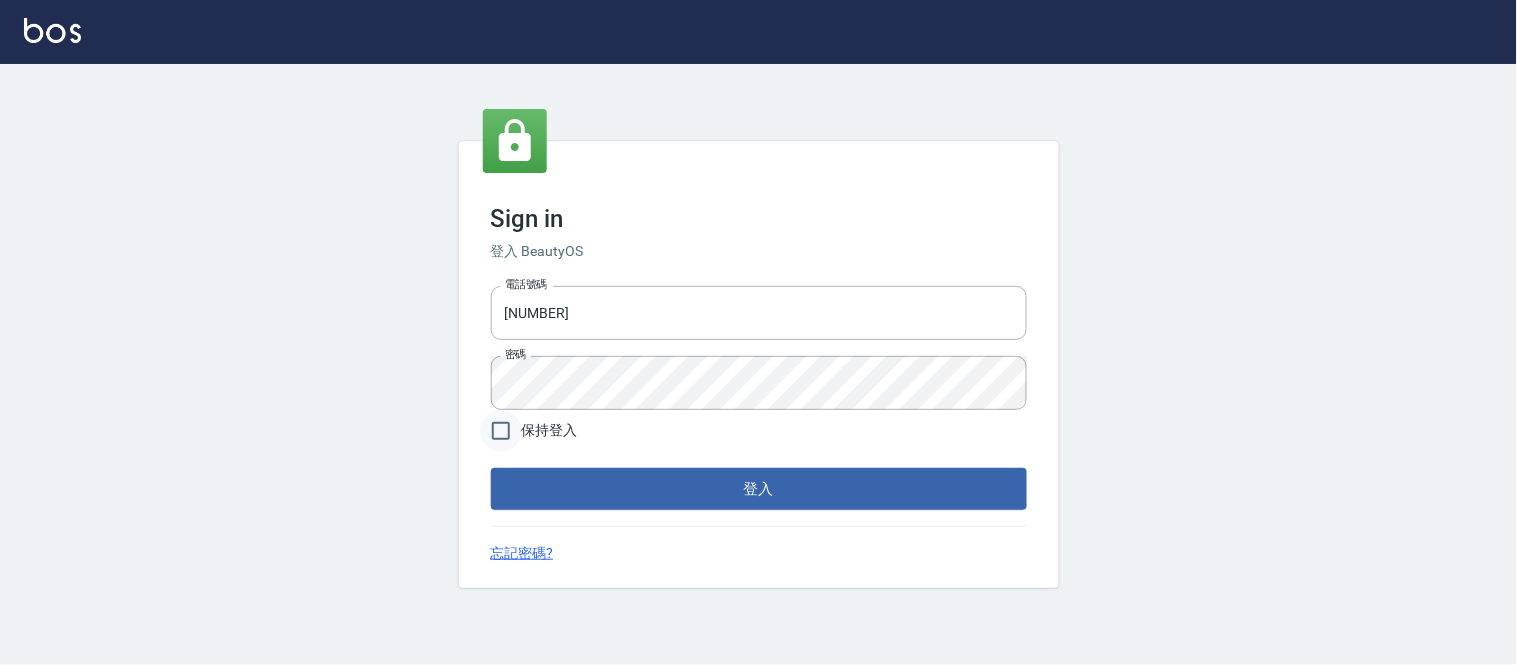 click on "保持登入" at bounding box center [501, 431] 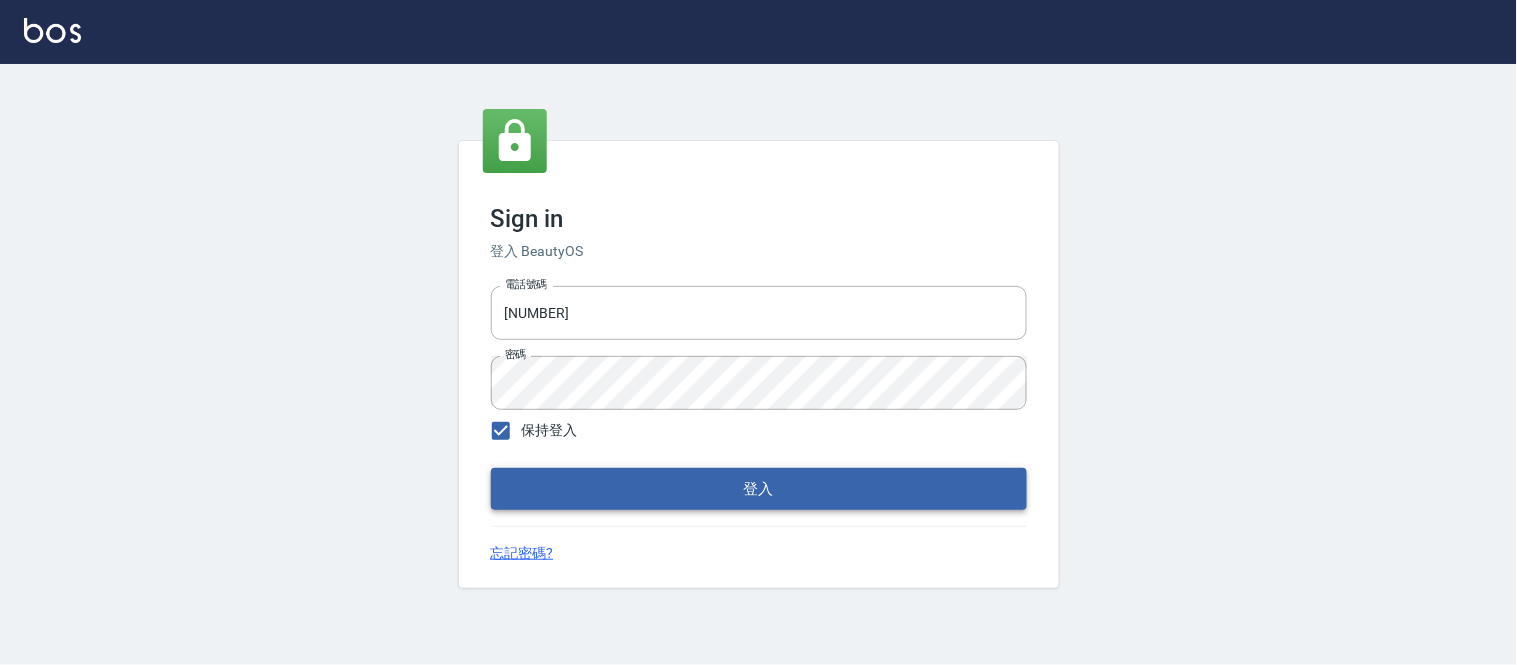 click on "登入" at bounding box center [759, 489] 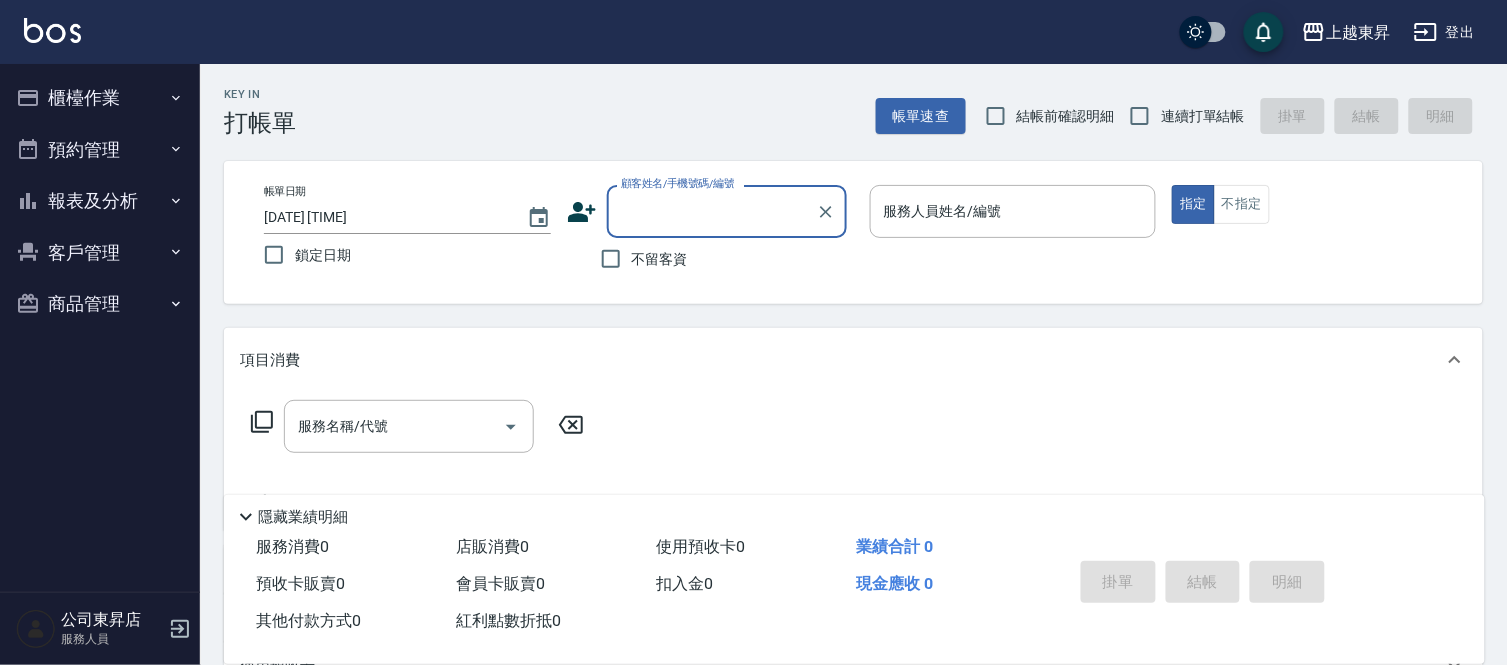 drag, startPoint x: 632, startPoint y: 223, endPoint x: 625, endPoint y: 215, distance: 10.630146 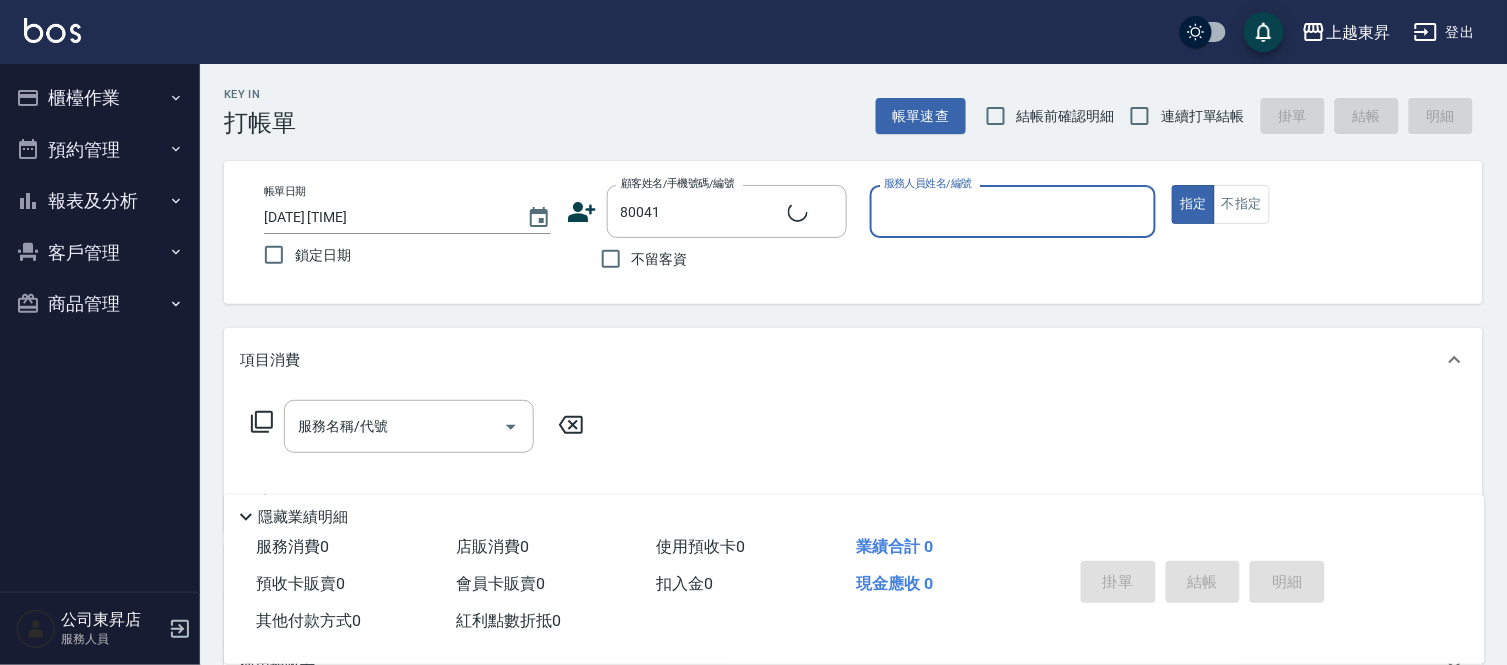 type on "[LAST]/[PHONE]/80041" 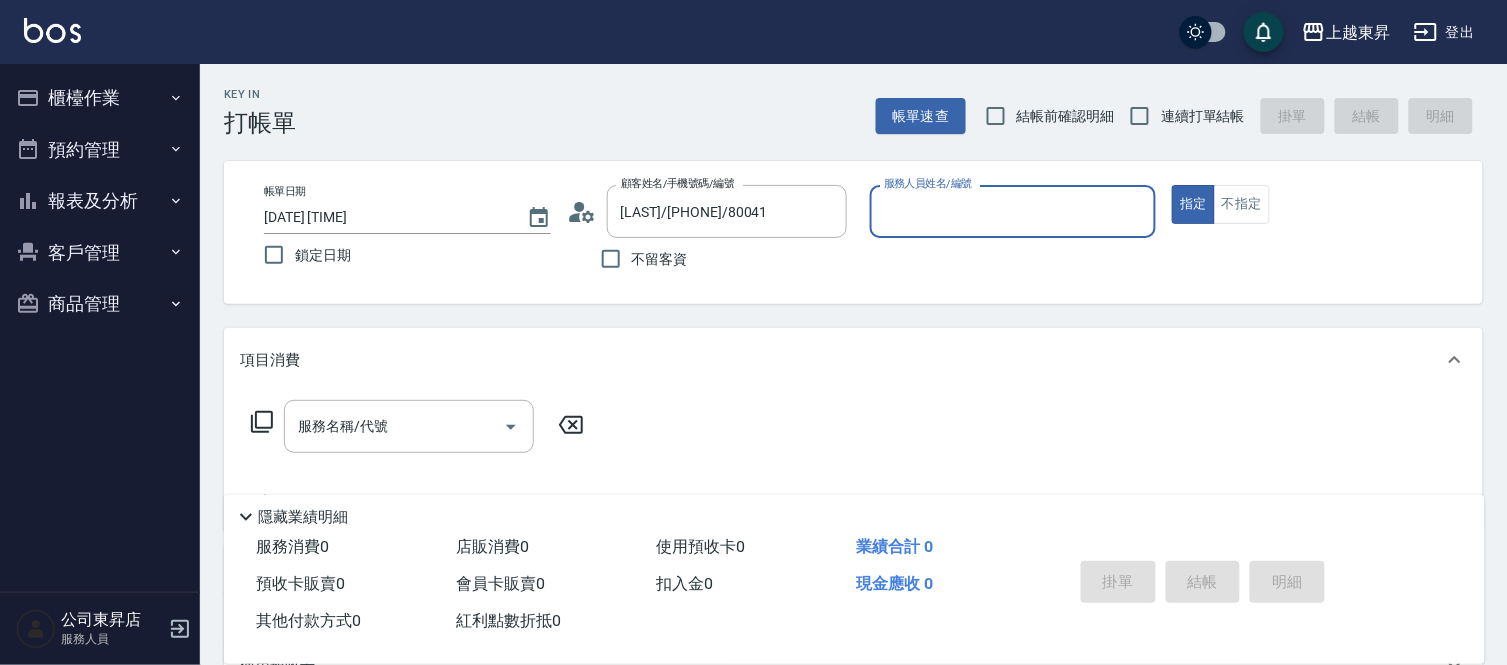 type on "江世玉-08" 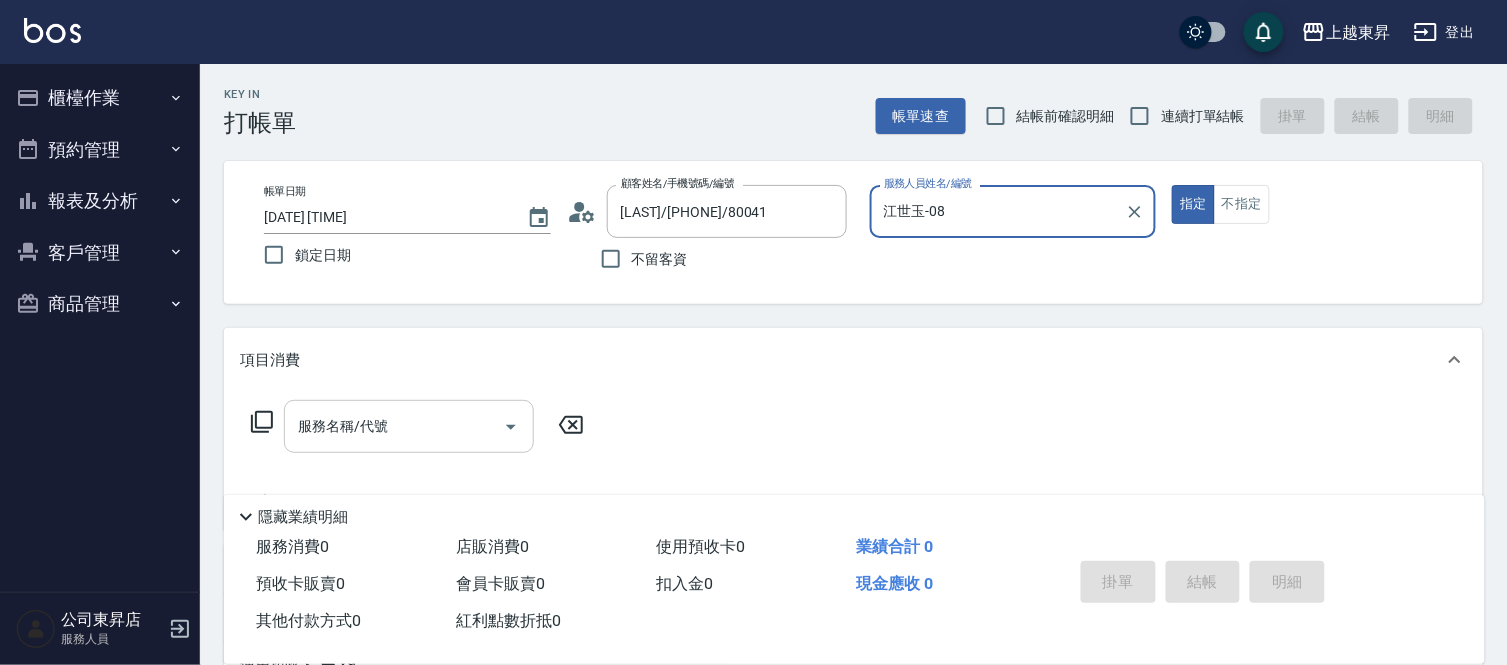 click on "服務名稱/代號 服務名稱/代號" at bounding box center [409, 426] 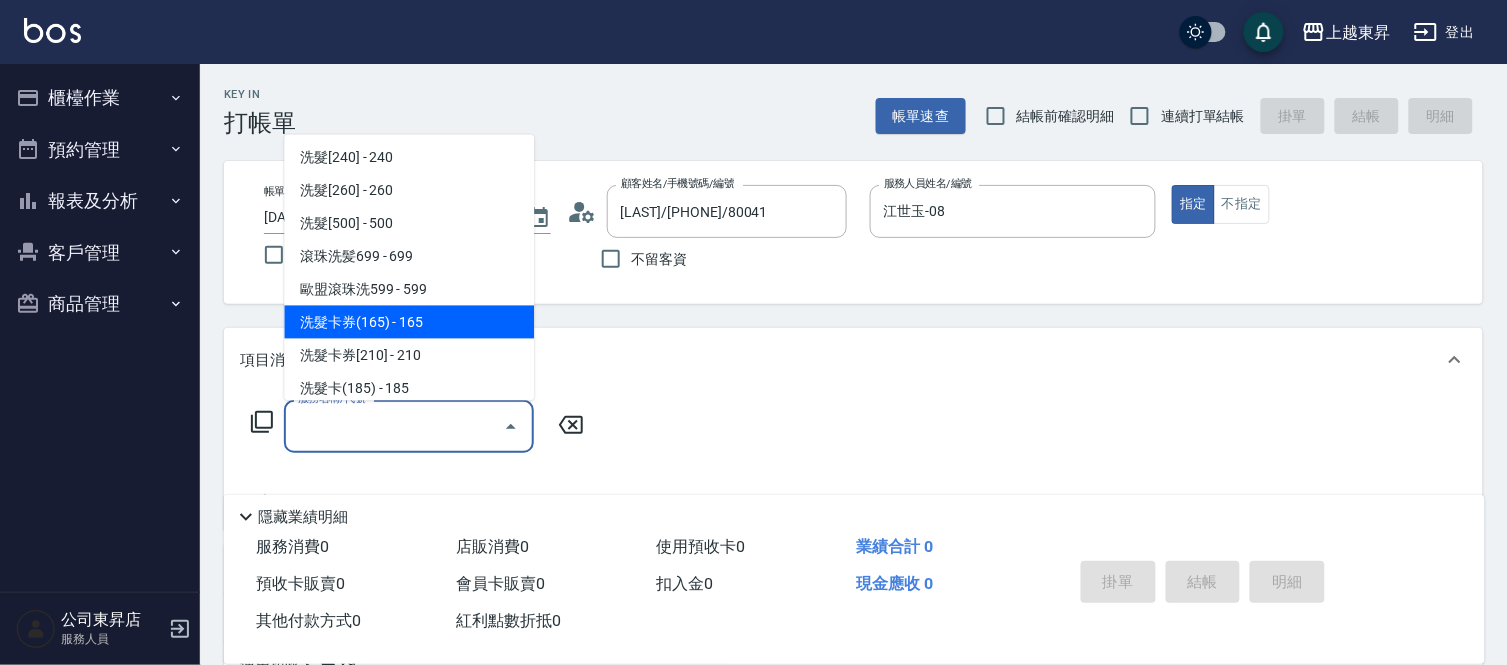 scroll, scrollTop: 333, scrollLeft: 0, axis: vertical 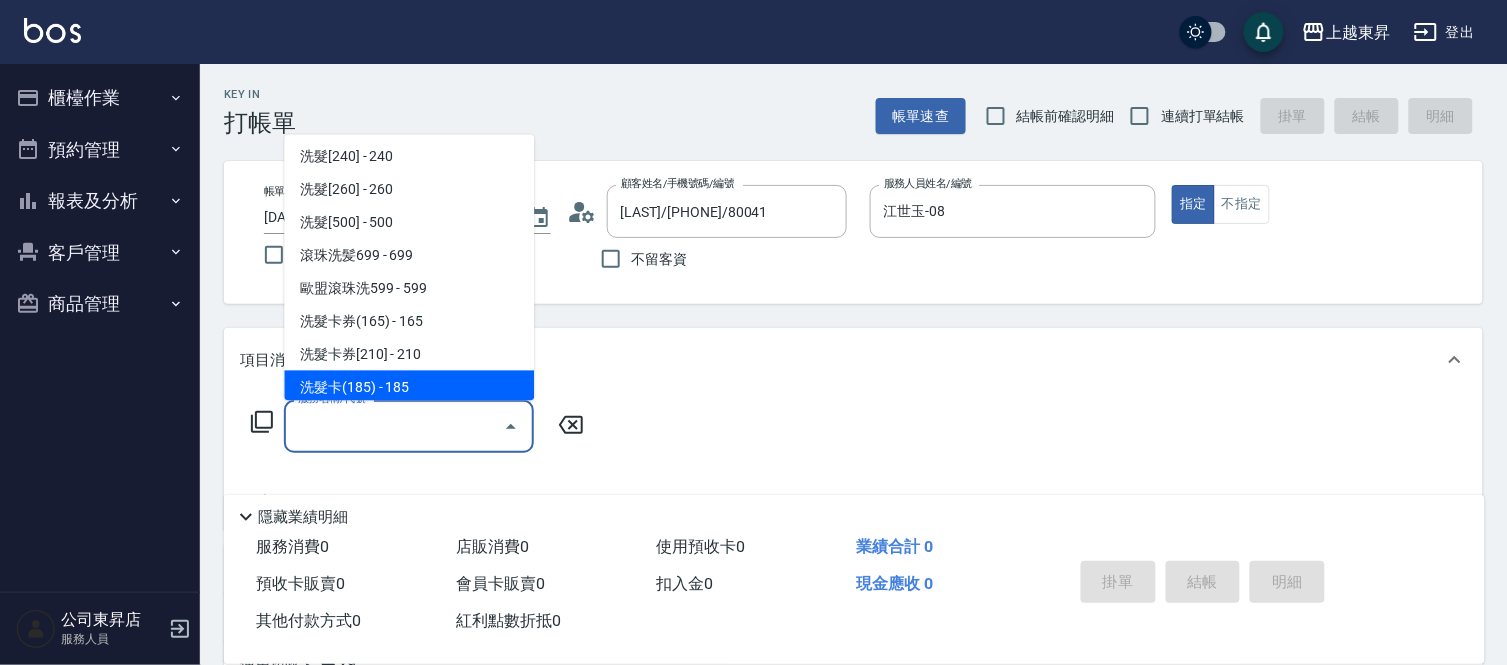 click on "洗髮卡(185) - 185" at bounding box center (409, 387) 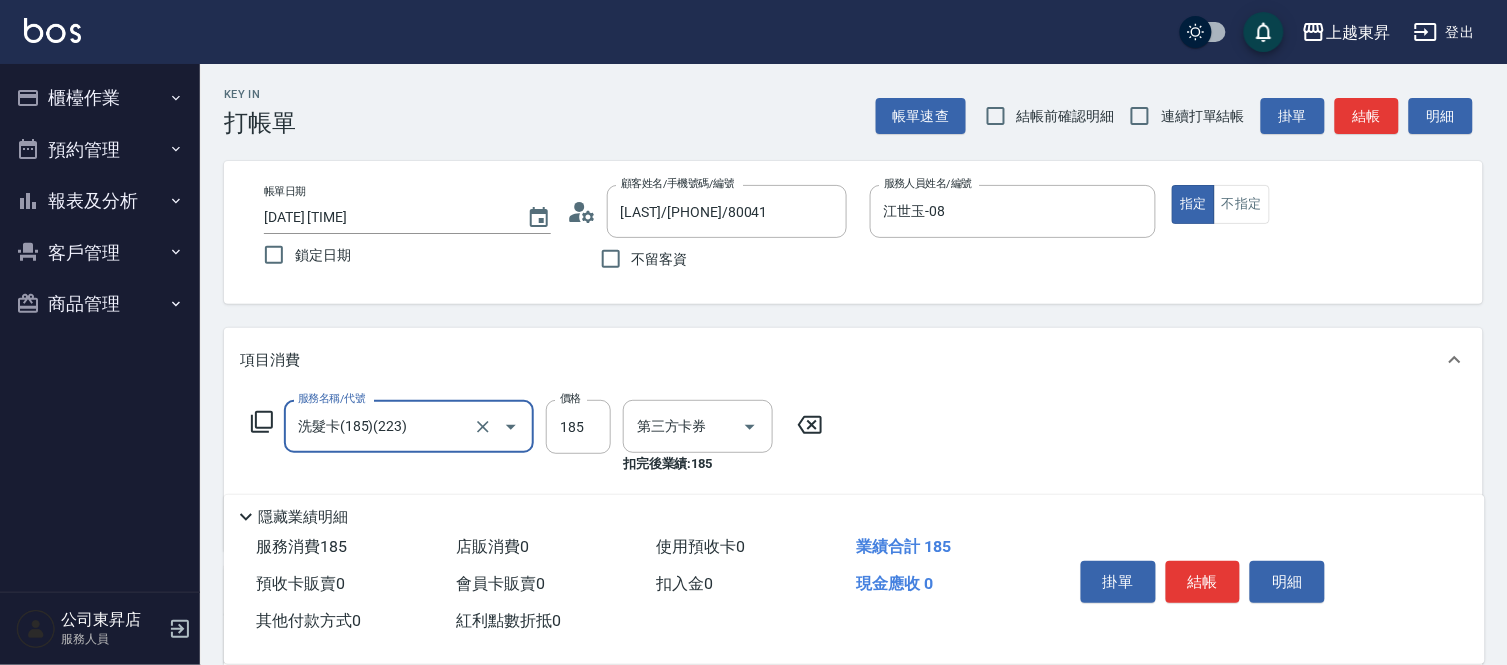 type on "洗髮卡(185)(223)" 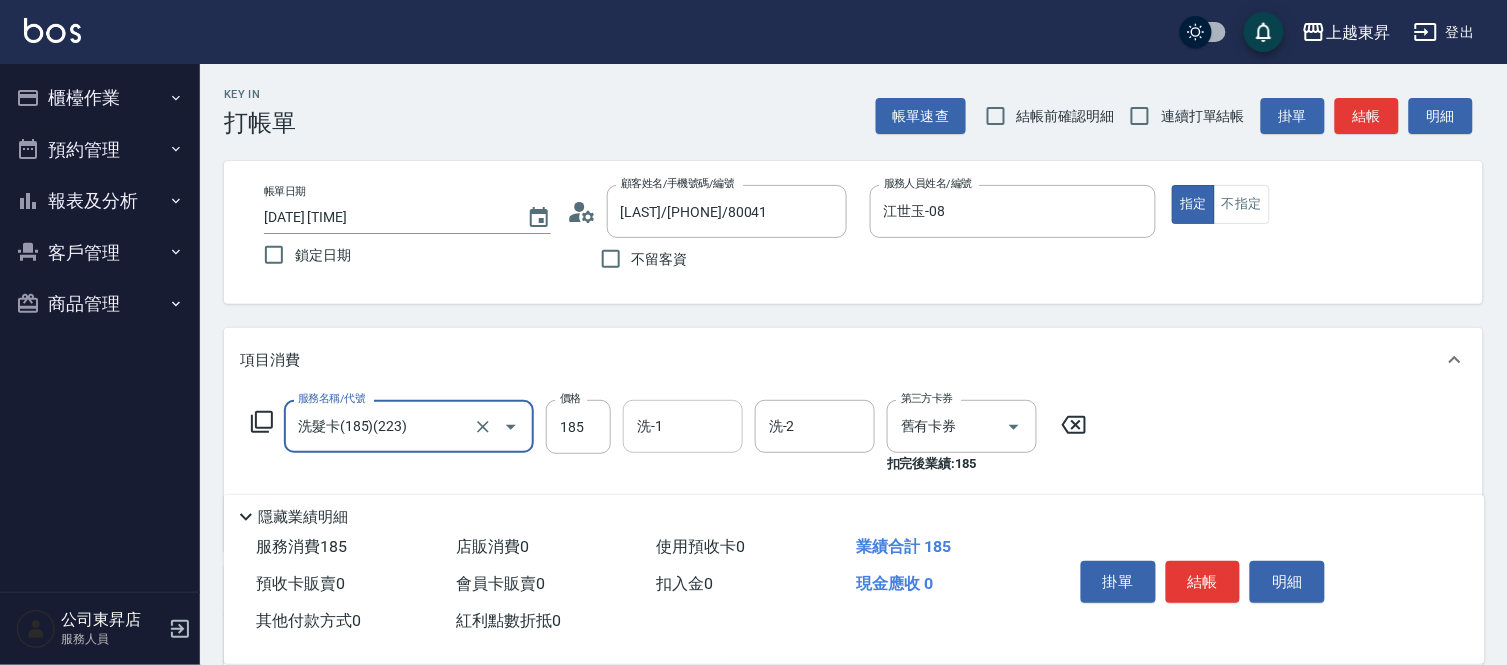 click on "洗-1" at bounding box center (683, 426) 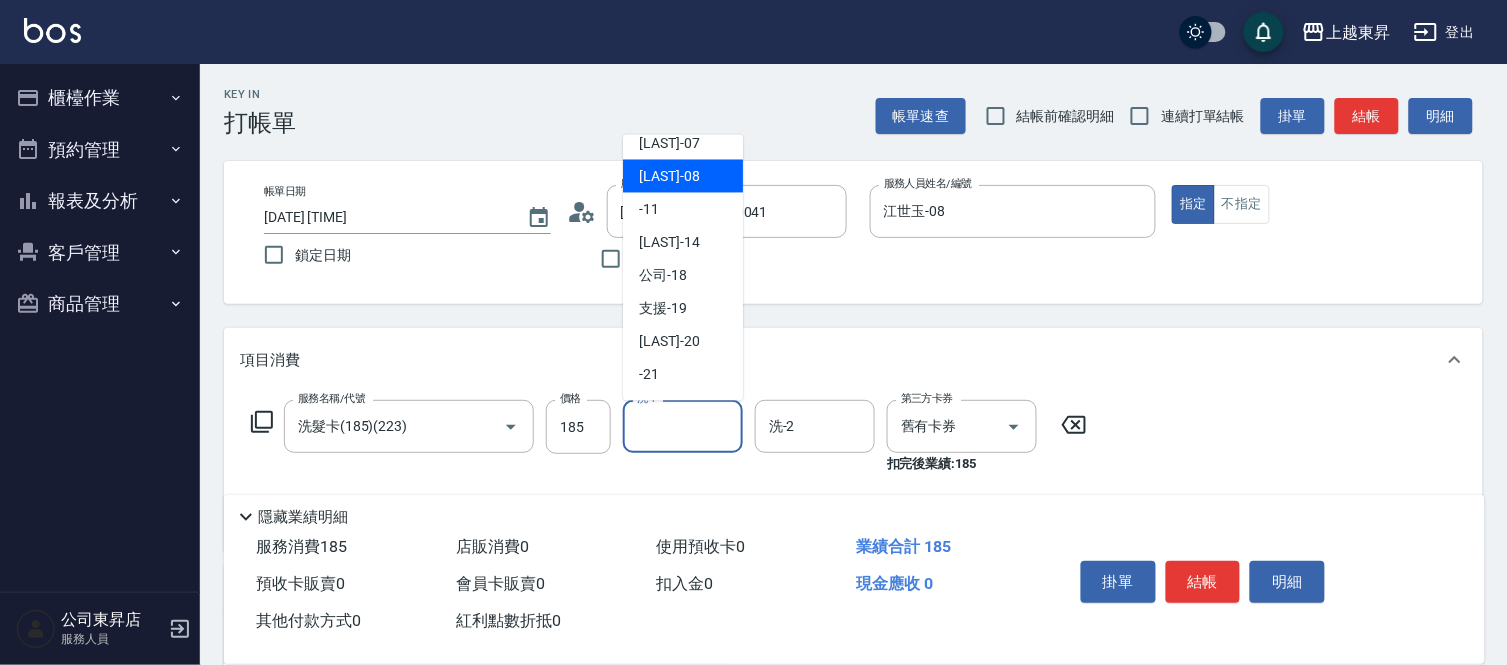 scroll, scrollTop: 310, scrollLeft: 0, axis: vertical 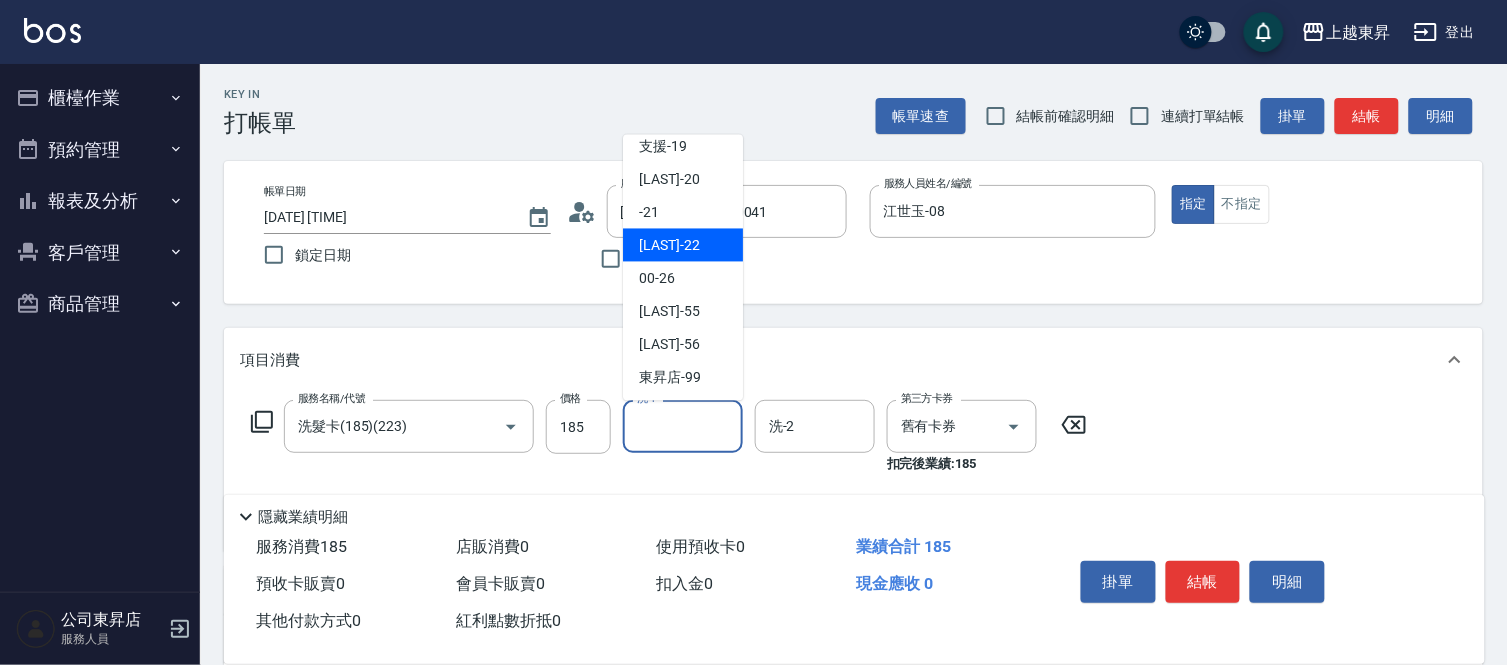 click on "[LAST]-22" at bounding box center [669, 245] 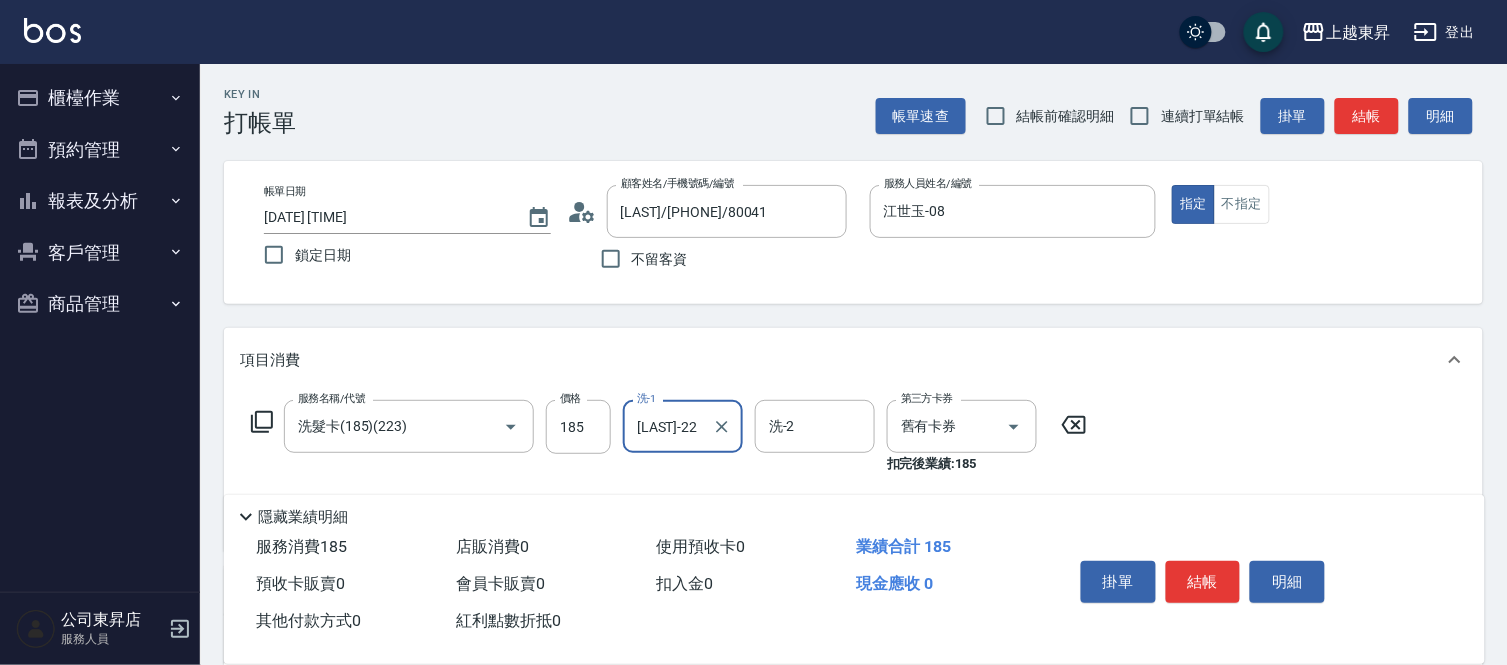 click on "結帳" at bounding box center [1203, 582] 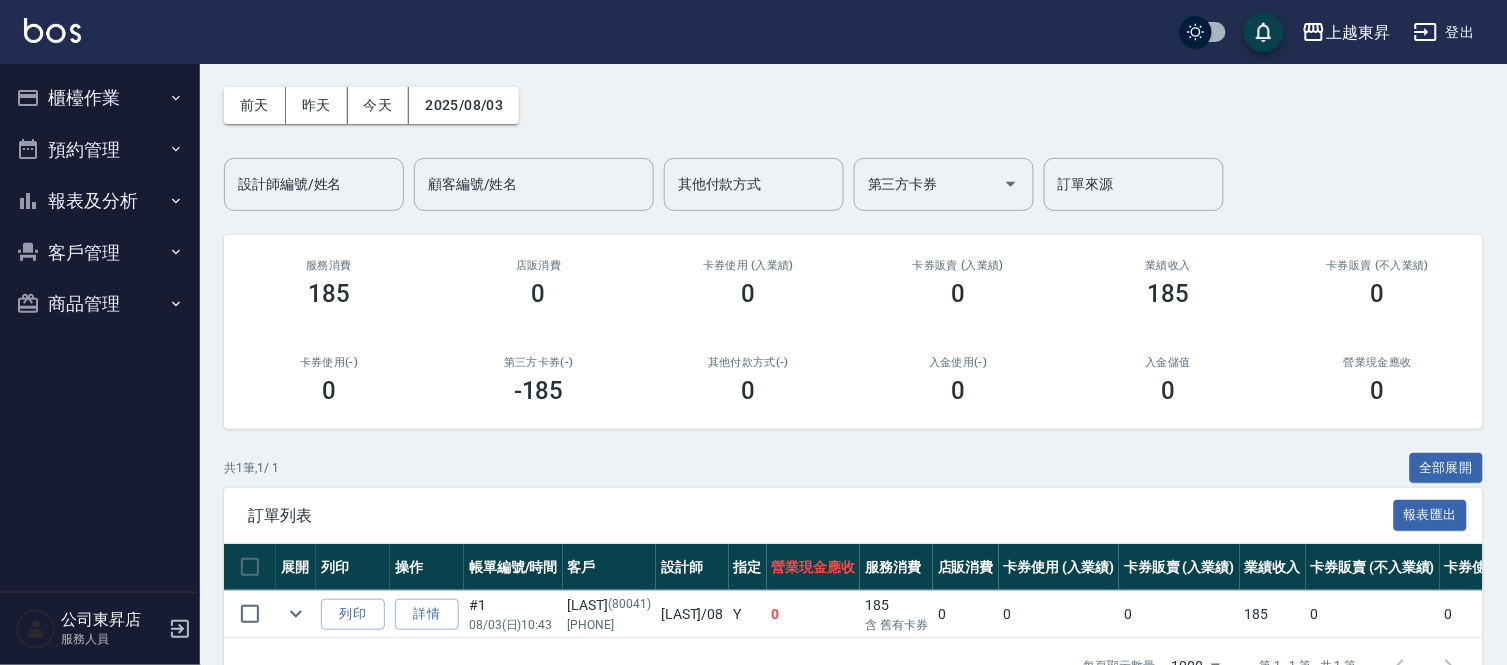 scroll, scrollTop: 142, scrollLeft: 0, axis: vertical 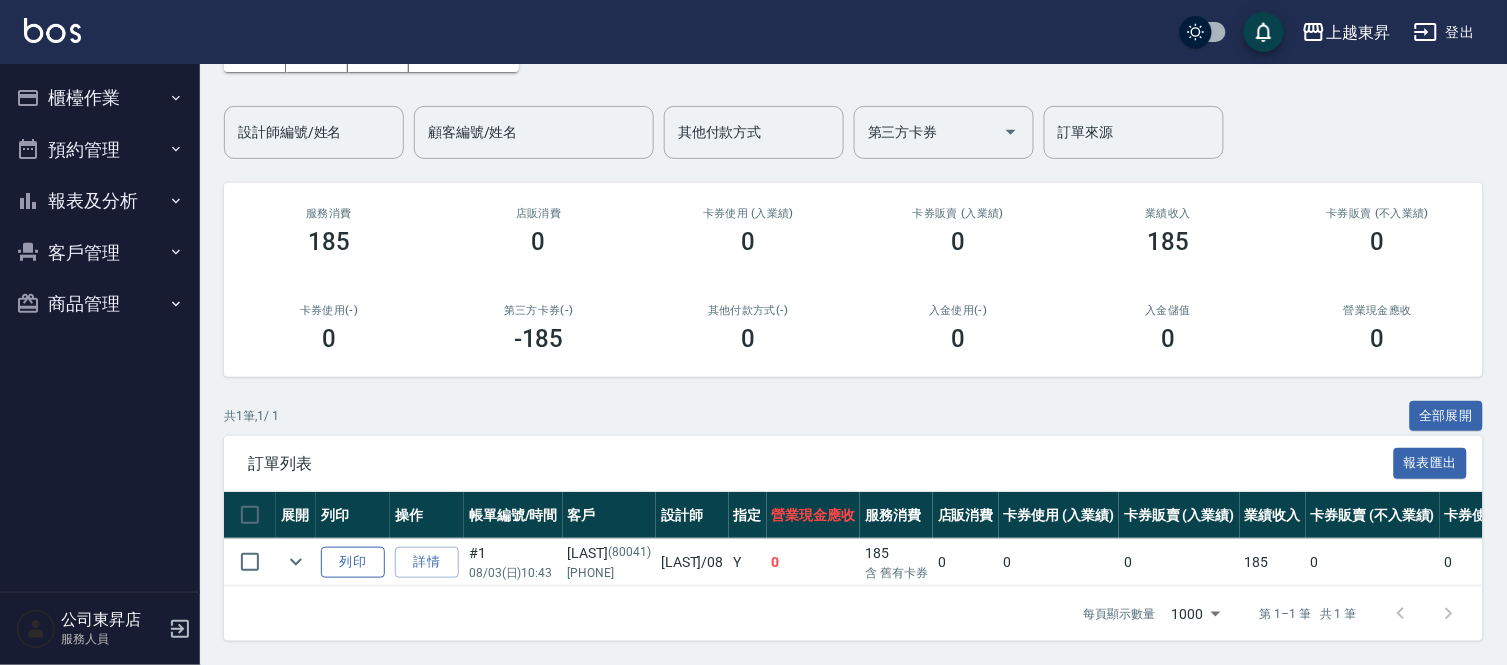 click on "列印" at bounding box center [353, 562] 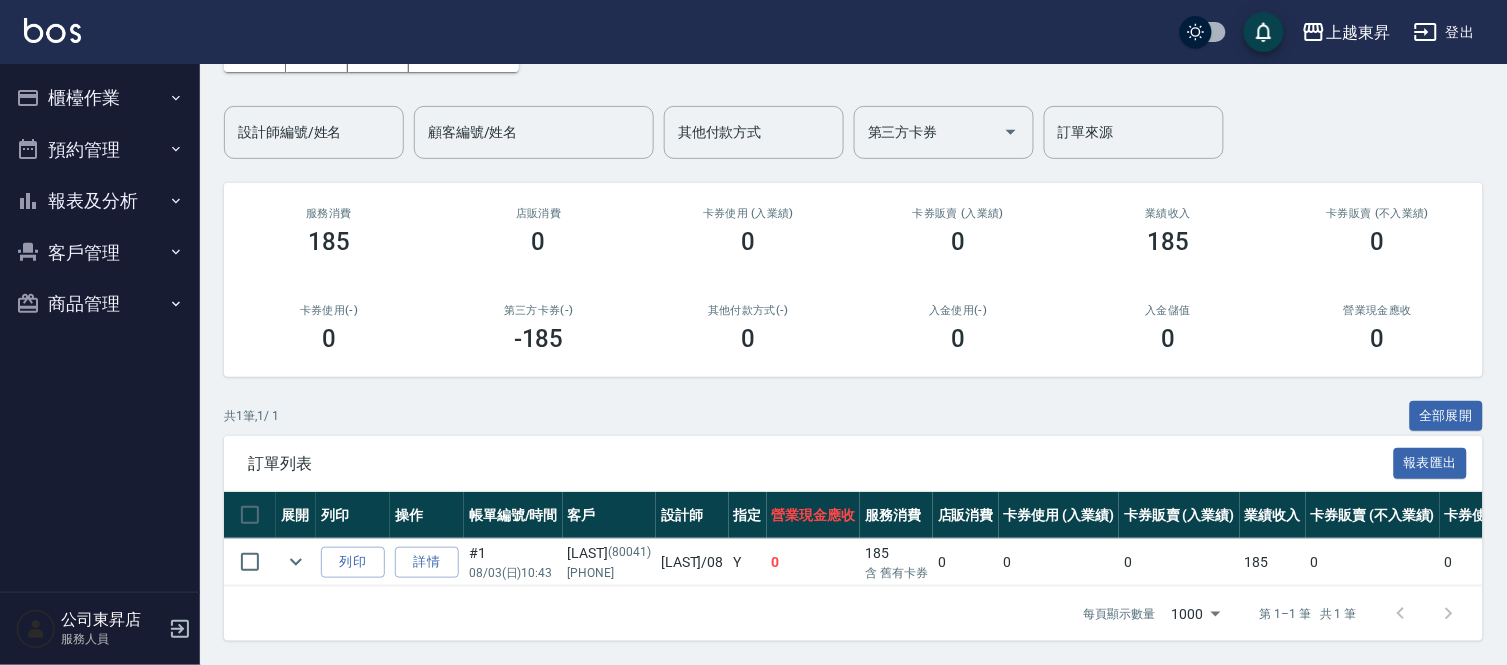 drag, startPoint x: 84, startPoint y: 90, endPoint x: 84, endPoint y: 107, distance: 17 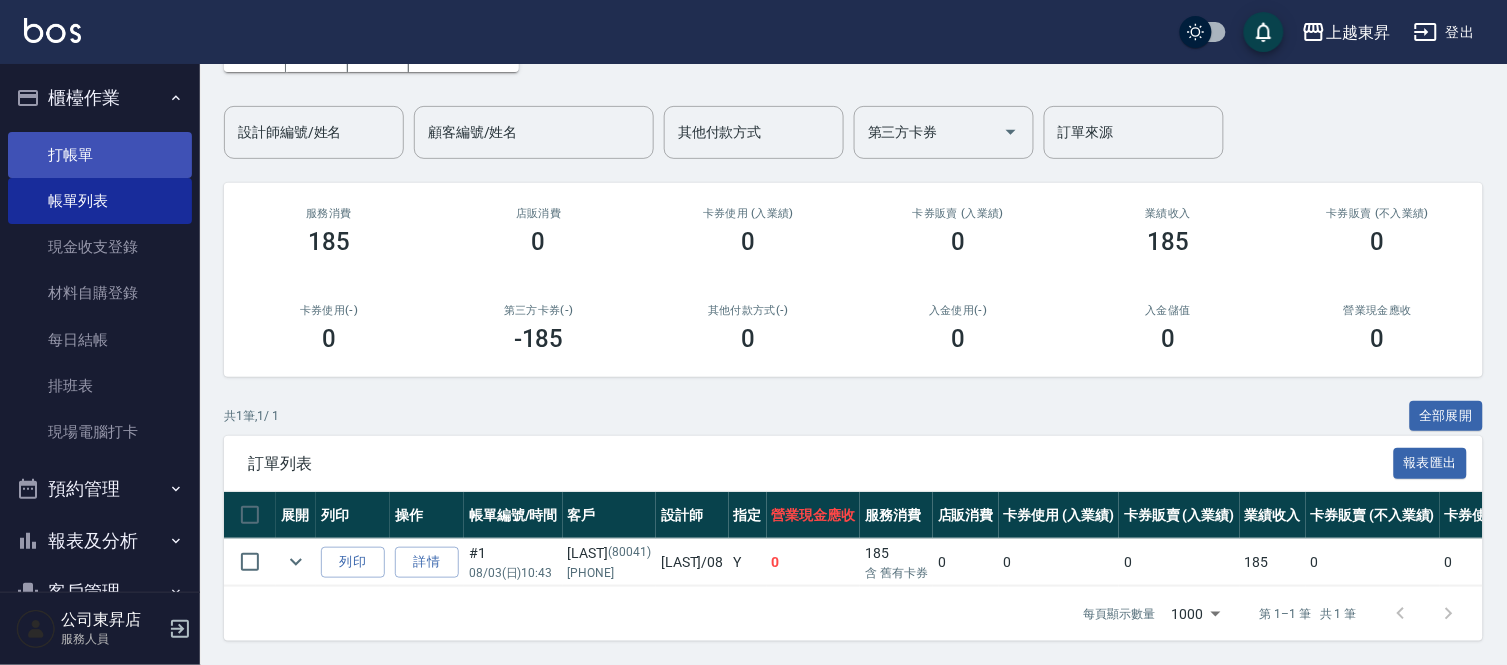 click on "打帳單" at bounding box center (100, 155) 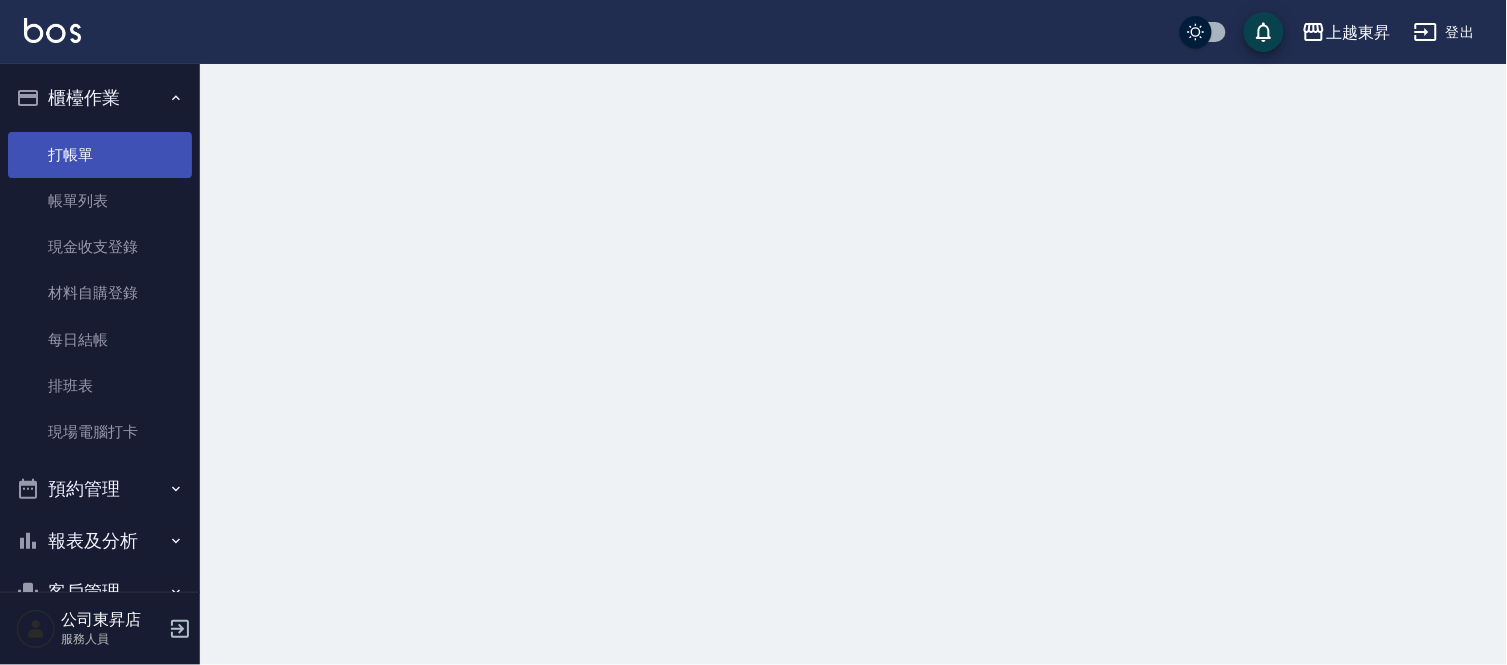 scroll, scrollTop: 0, scrollLeft: 0, axis: both 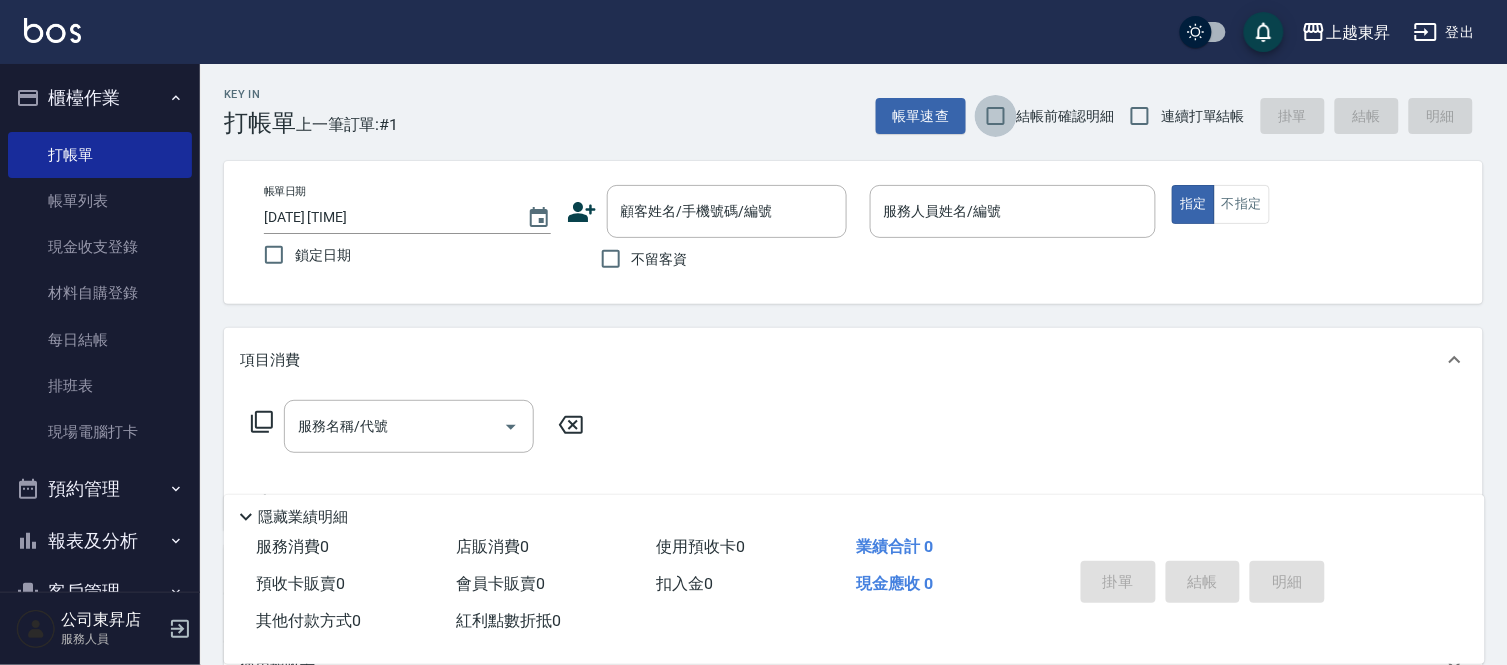 click on "結帳前確認明細" at bounding box center (996, 116) 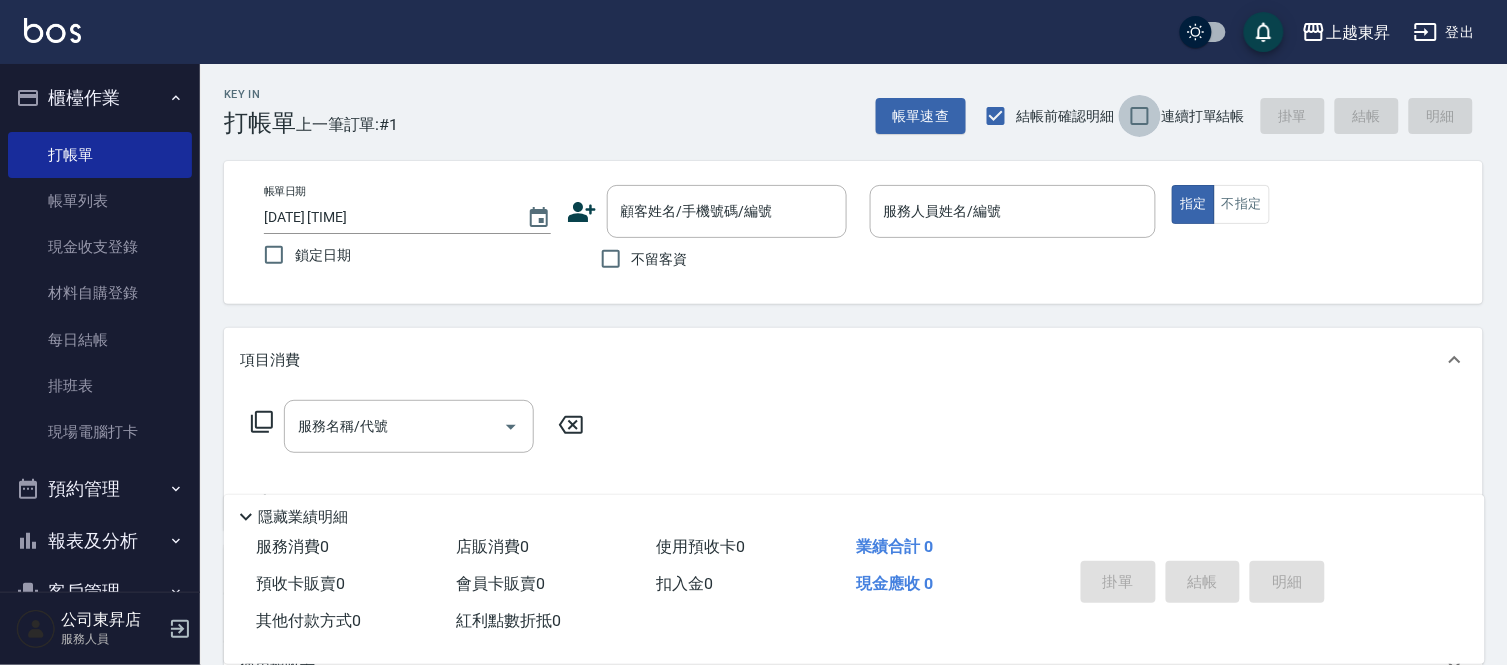 click on "連續打單結帳" at bounding box center (1140, 116) 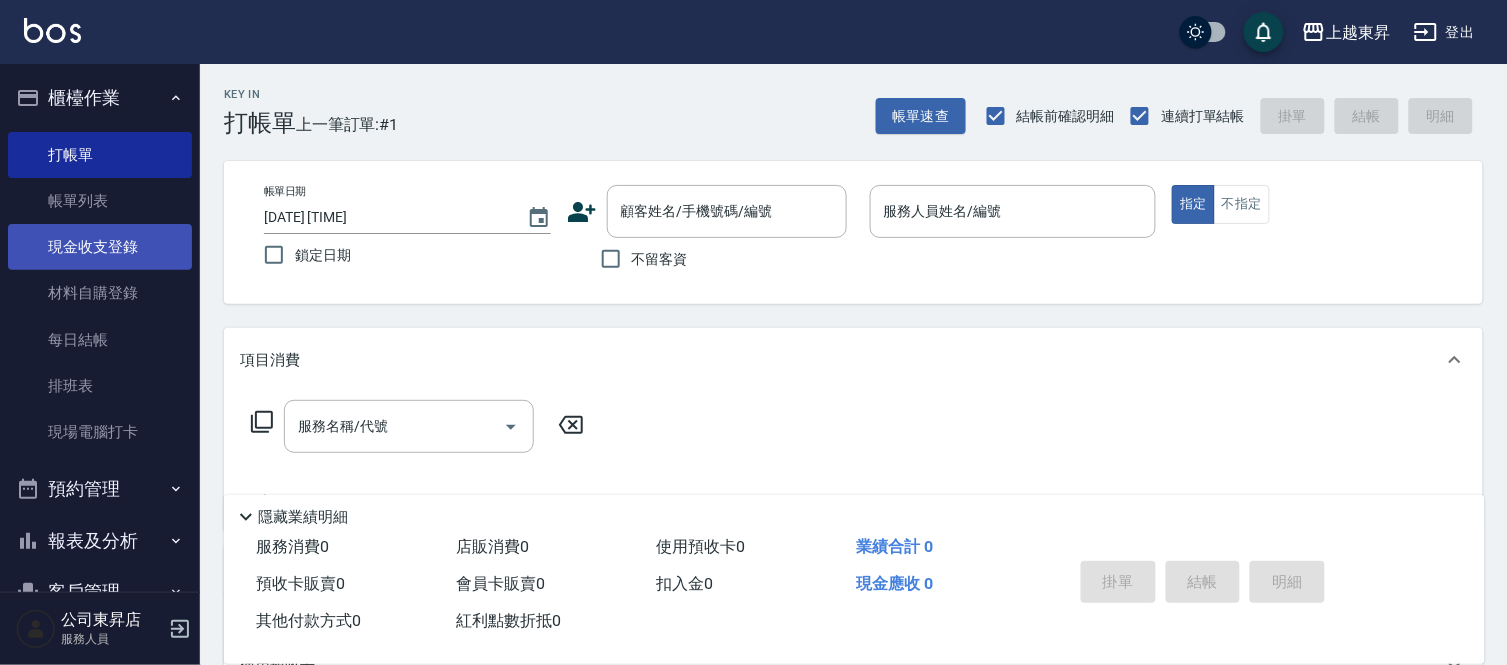 click on "現金收支登錄" at bounding box center [100, 247] 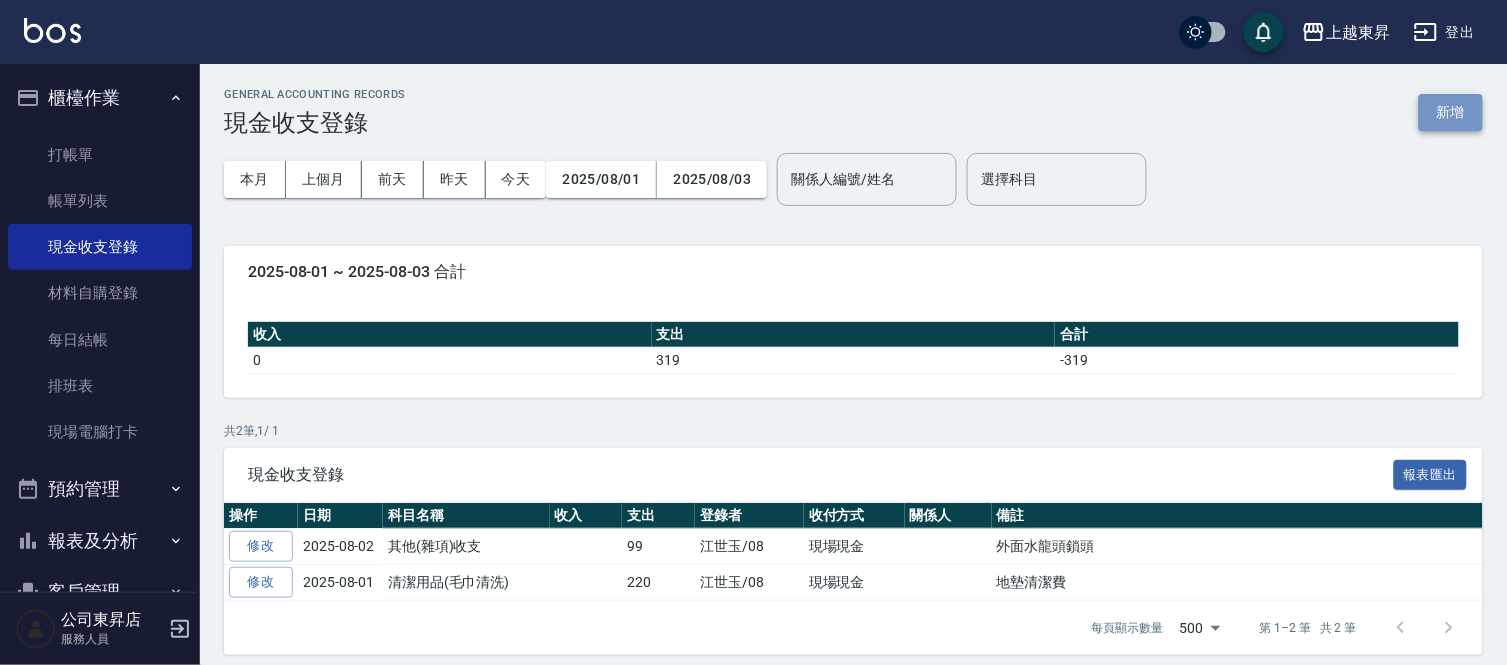 click on "新增" at bounding box center [1451, 112] 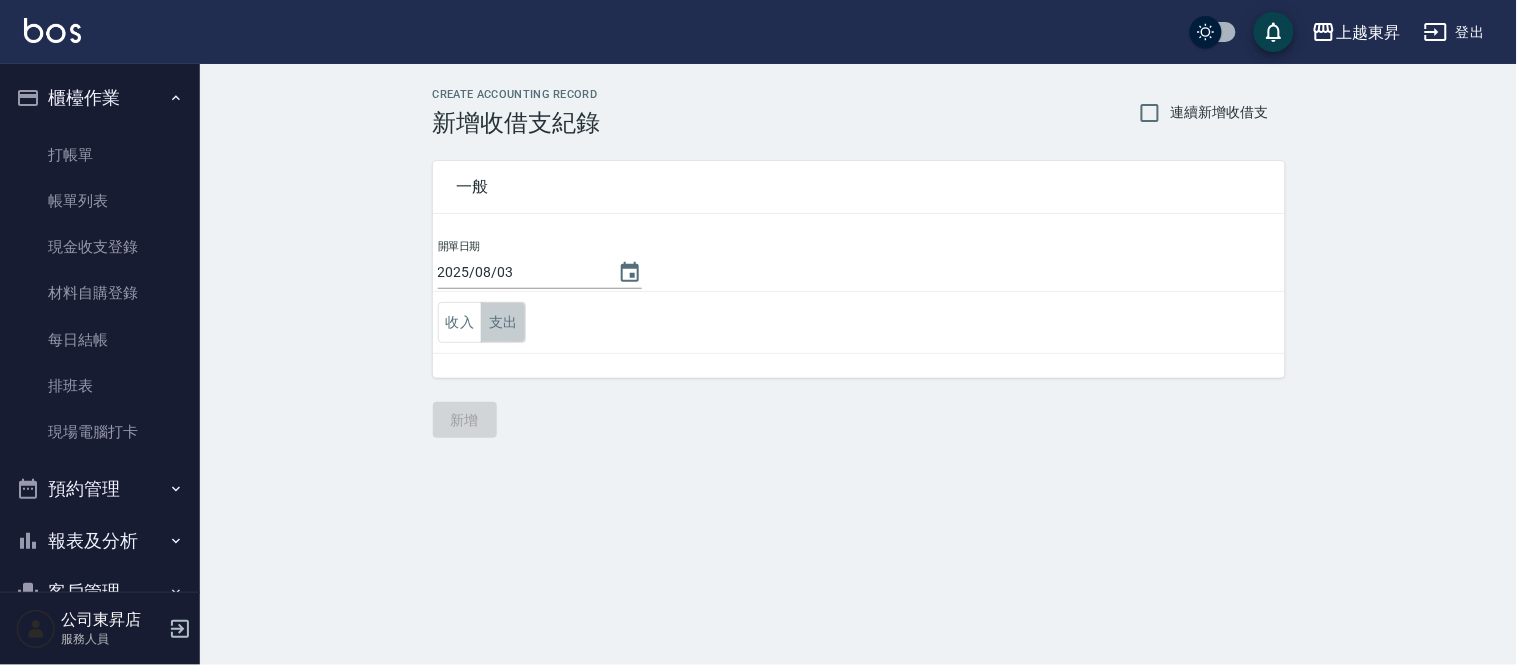 click on "支出" at bounding box center (503, 322) 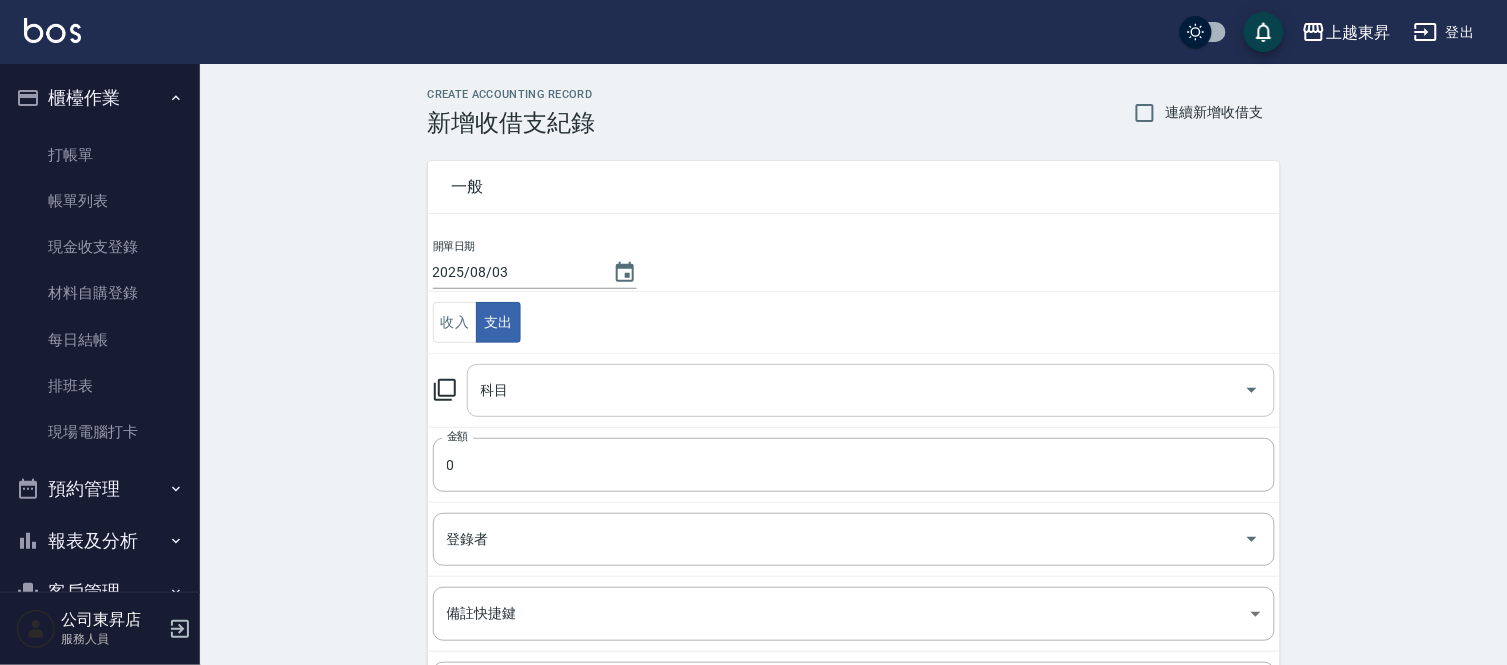 click on "科目 科目" at bounding box center (871, 390) 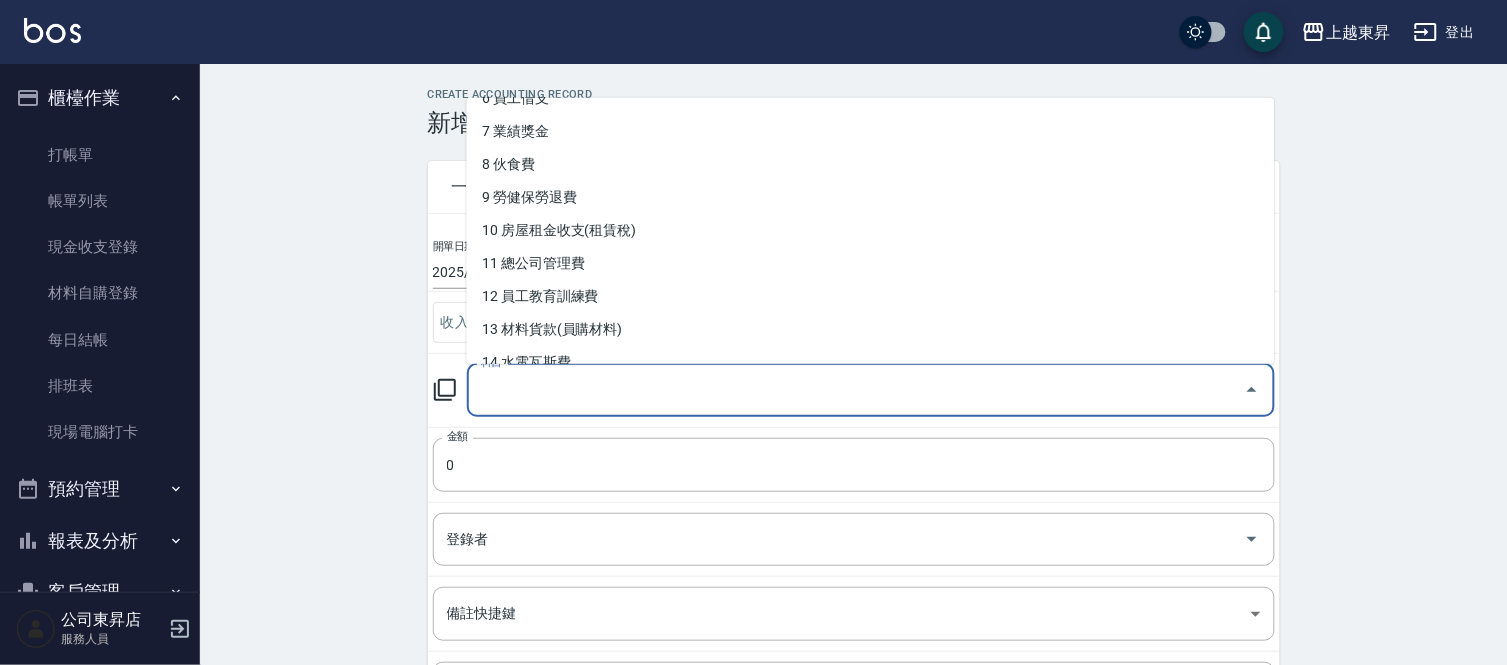 scroll, scrollTop: 111, scrollLeft: 0, axis: vertical 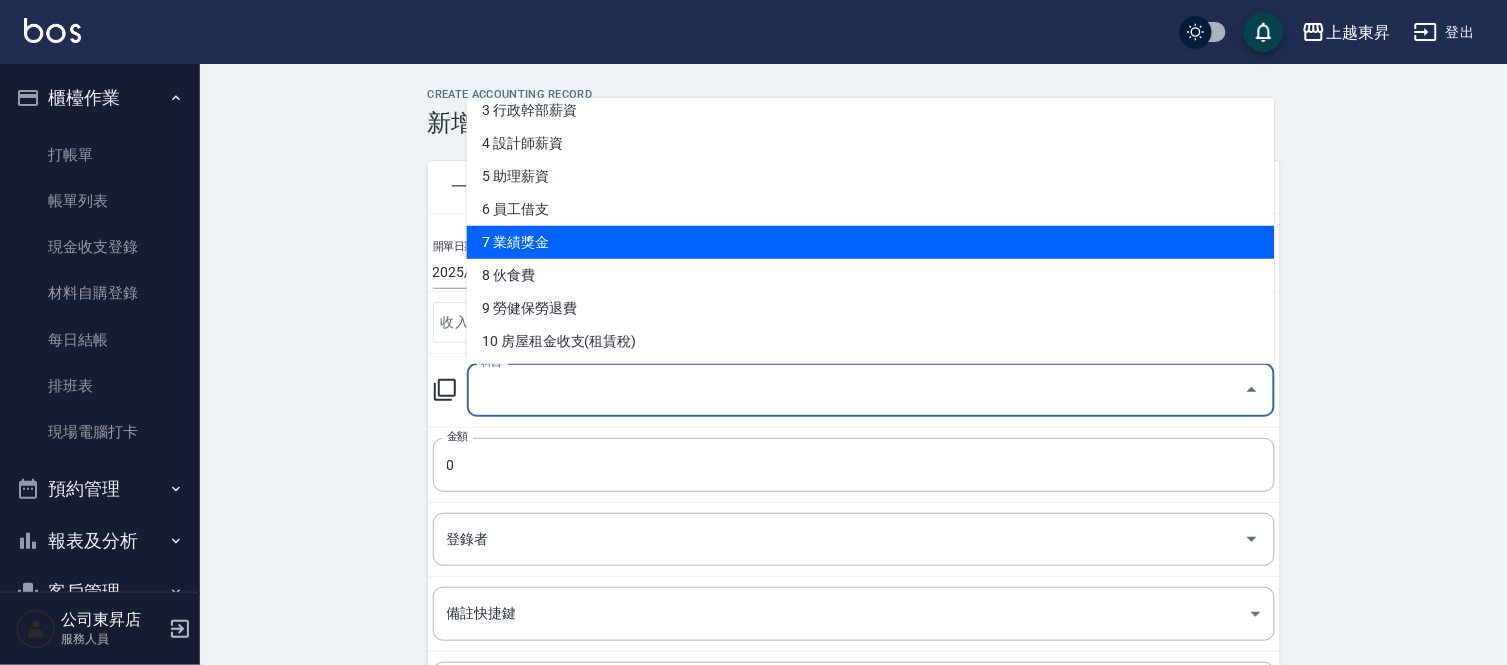 click on "7 業績獎金" at bounding box center (871, 242) 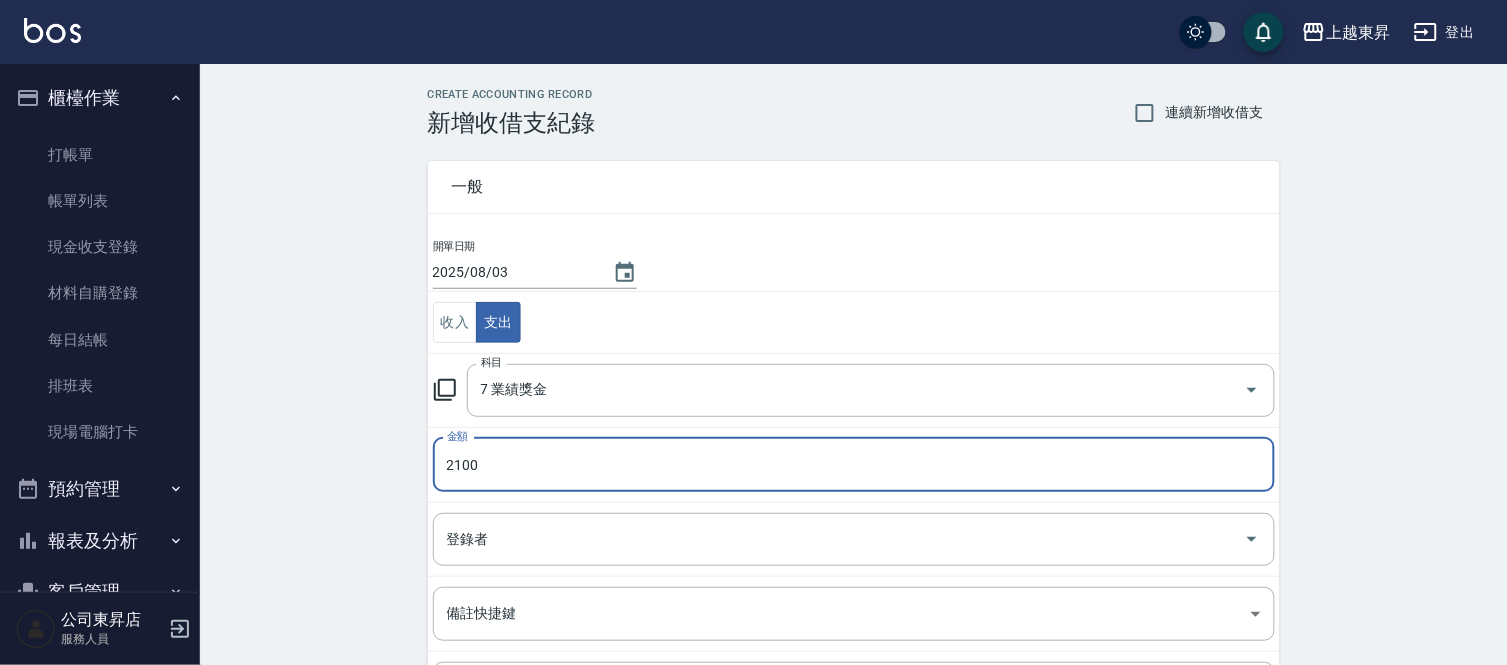 type on "2100" 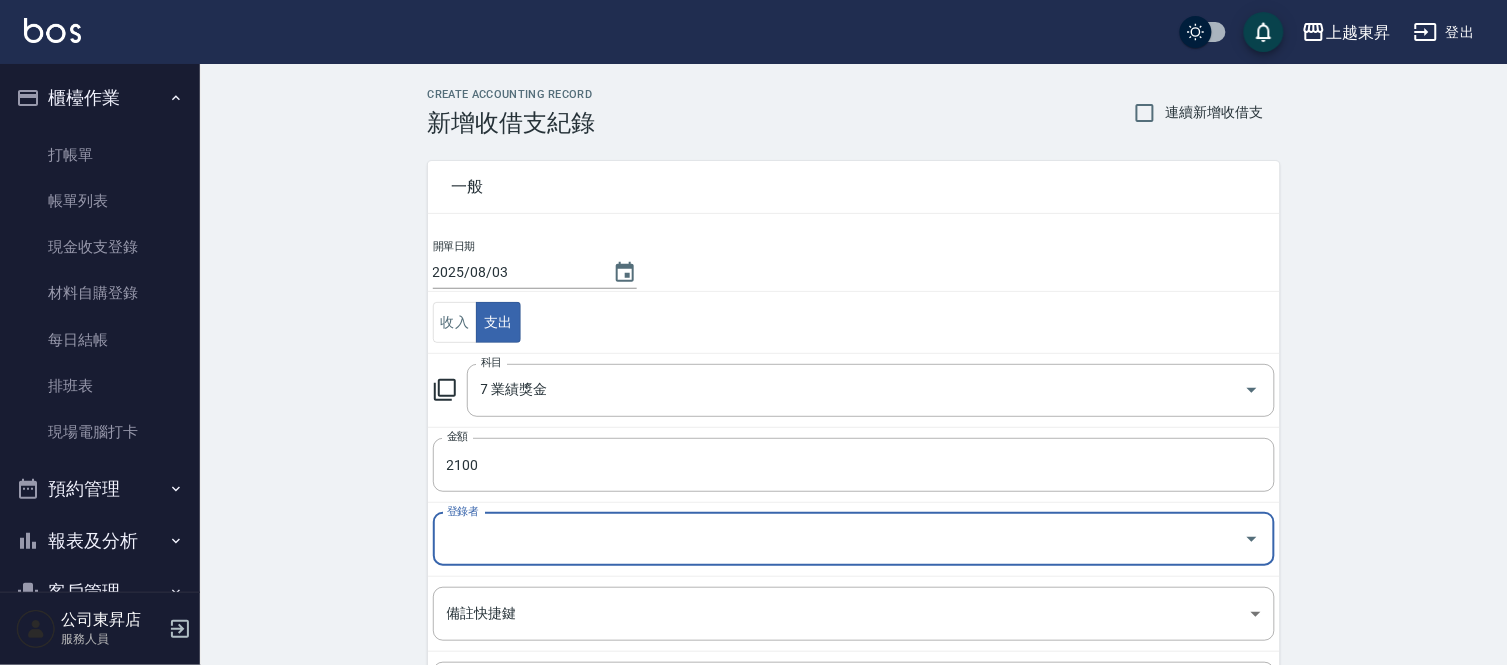 click on "登錄者" at bounding box center [854, 539] 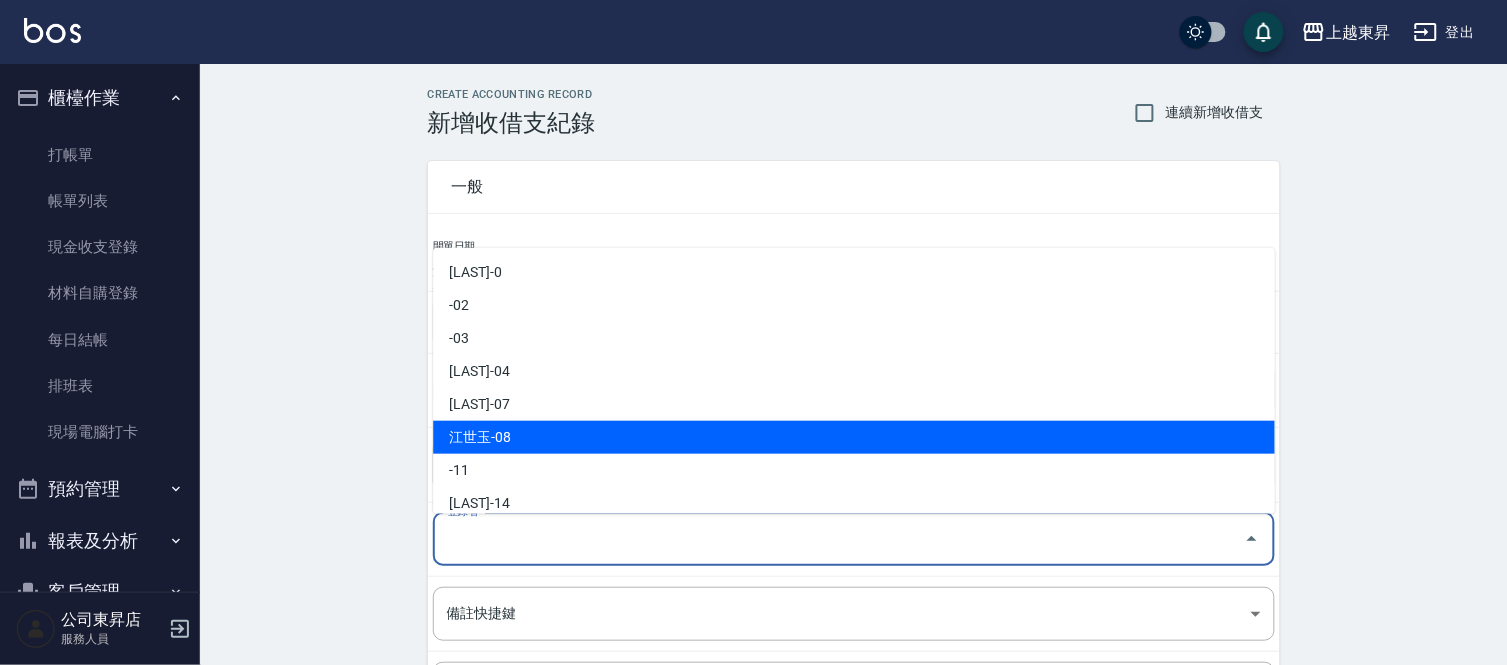 click on "江世玉-08" at bounding box center [854, 437] 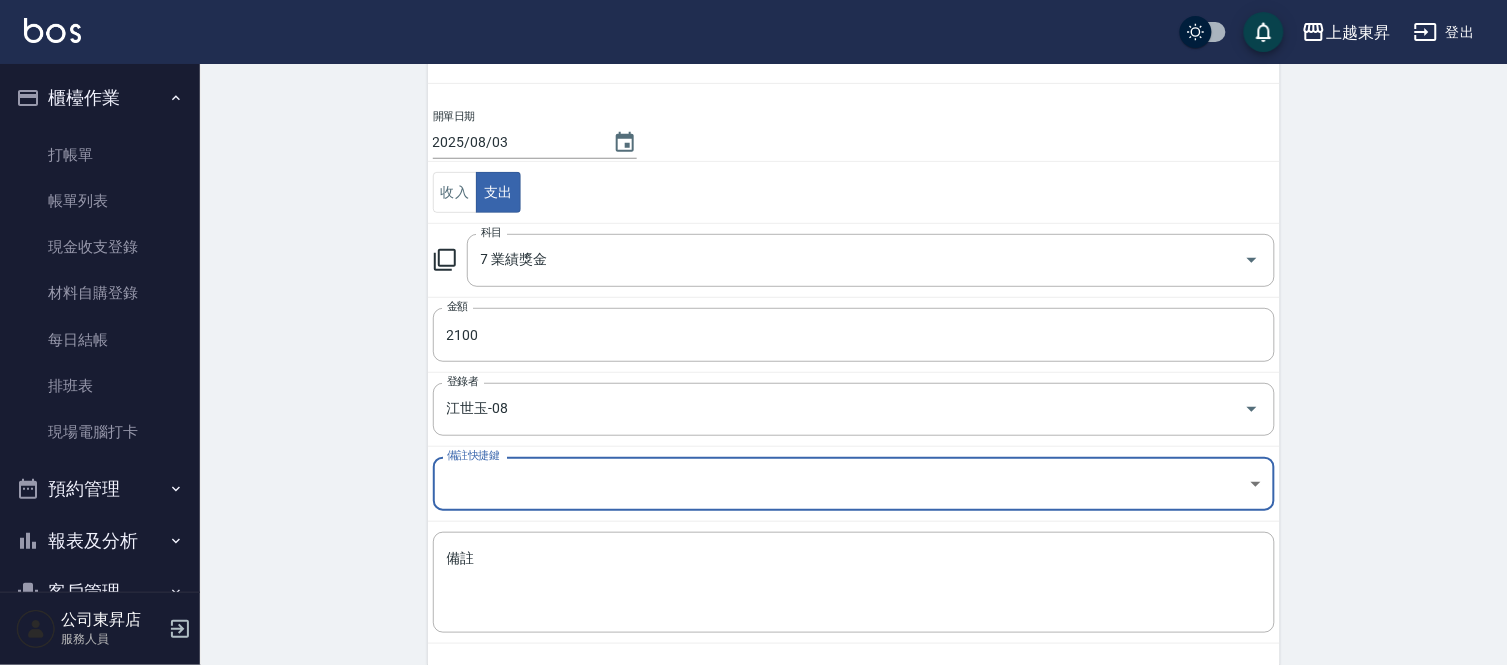scroll, scrollTop: 217, scrollLeft: 0, axis: vertical 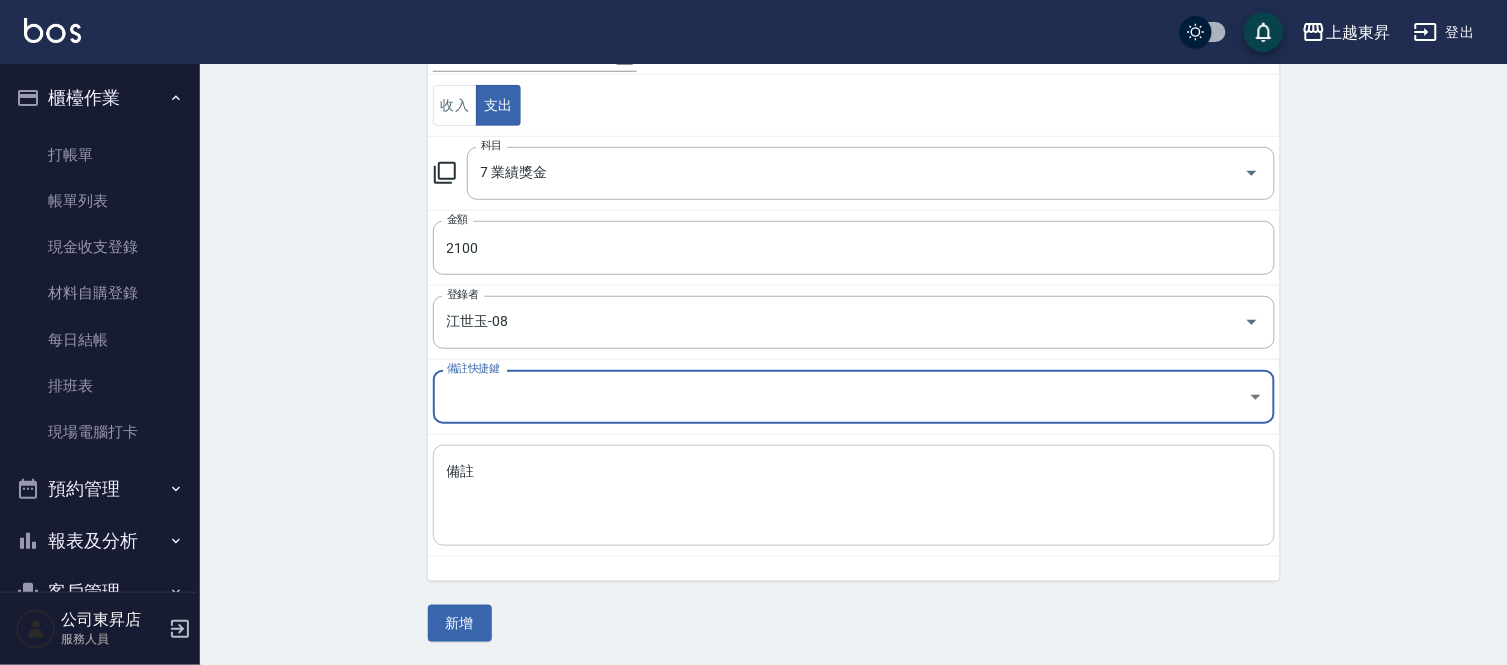 click on "備註" at bounding box center (854, 496) 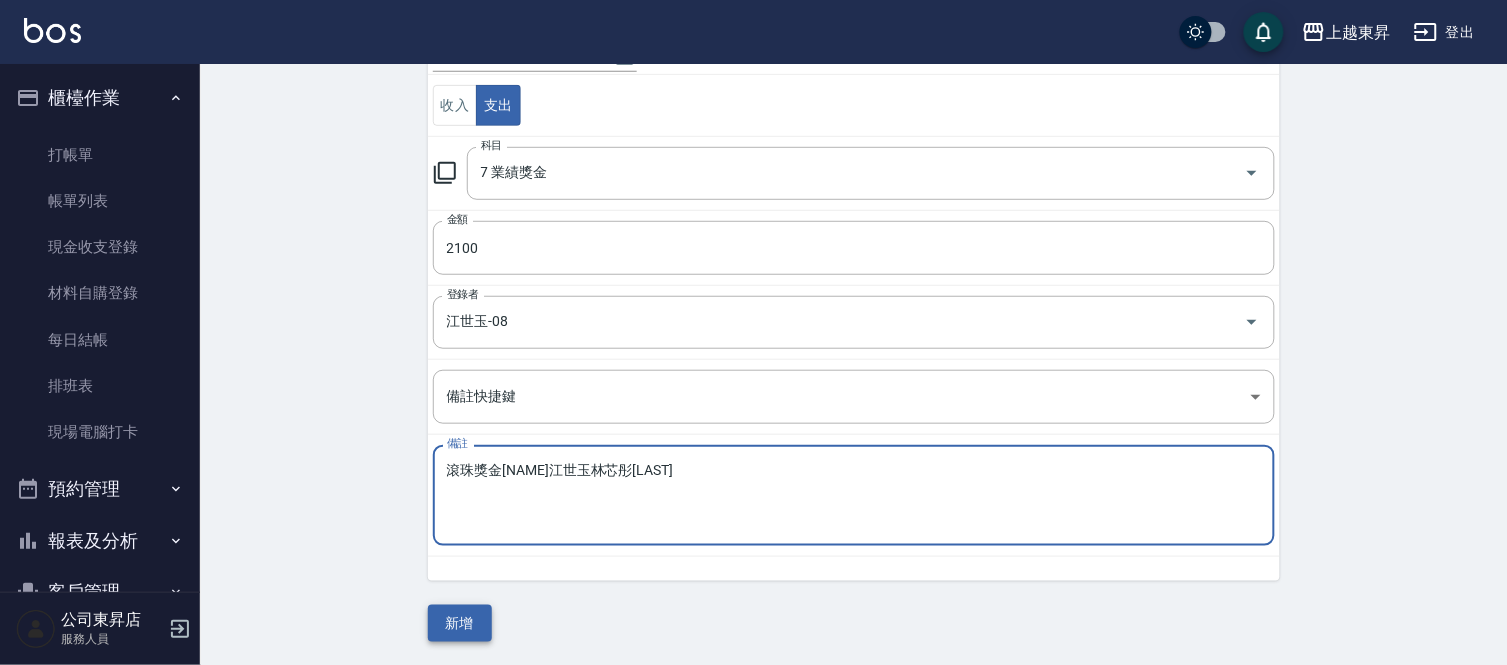 type on "滾珠獎金[NAME]江世玉林芯彤[LAST]" 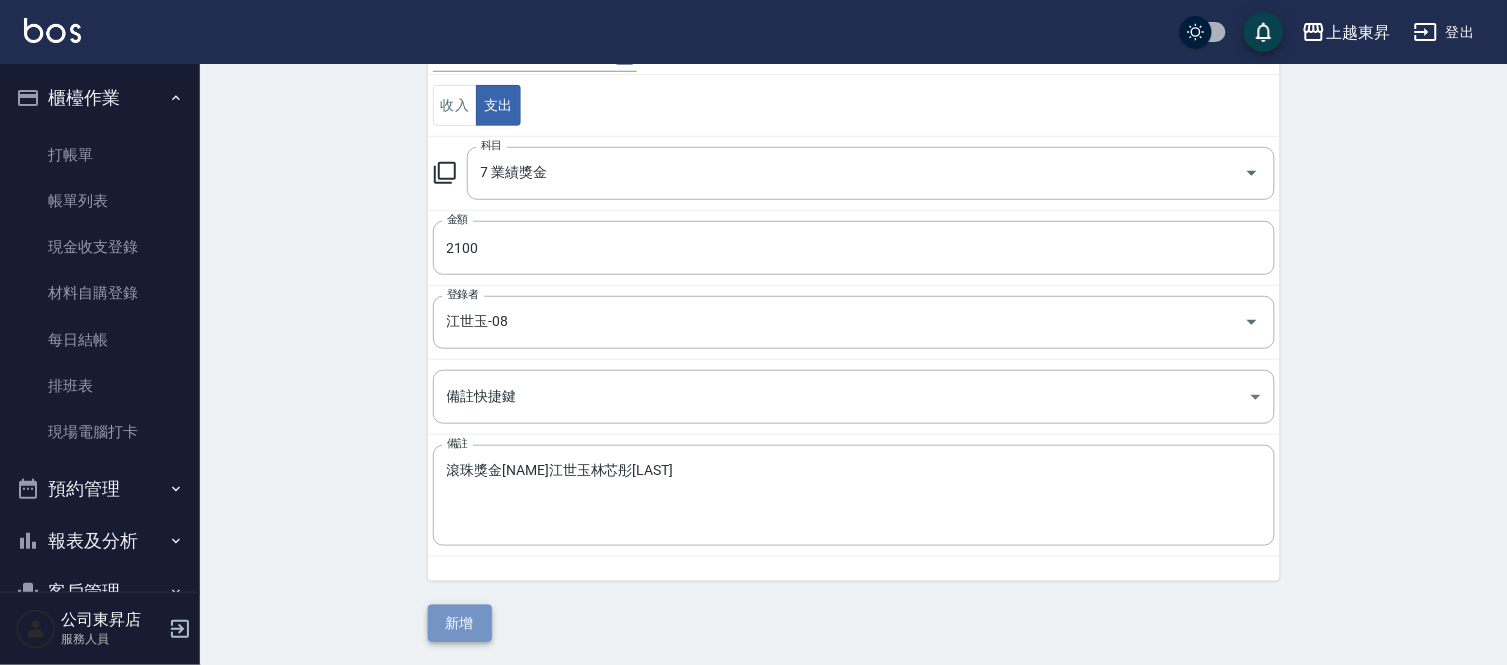 click on "新增" at bounding box center (460, 623) 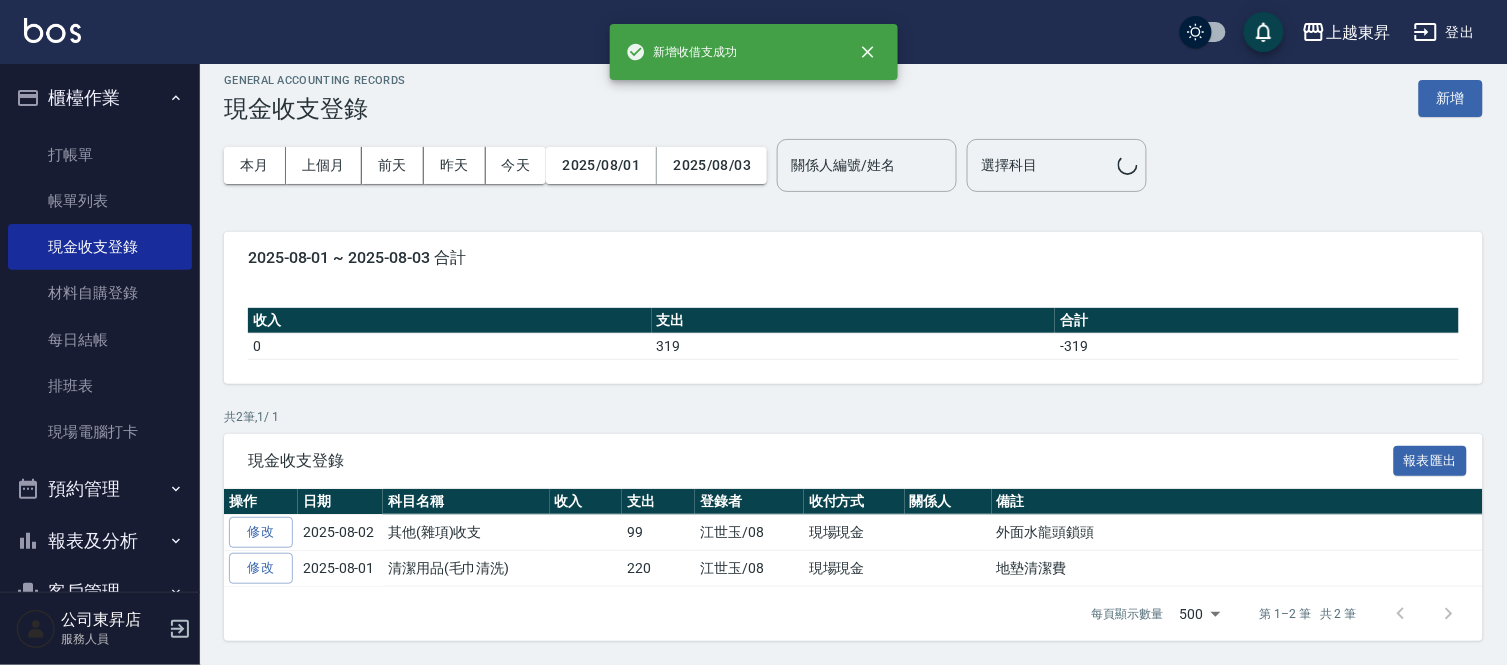 scroll, scrollTop: 0, scrollLeft: 0, axis: both 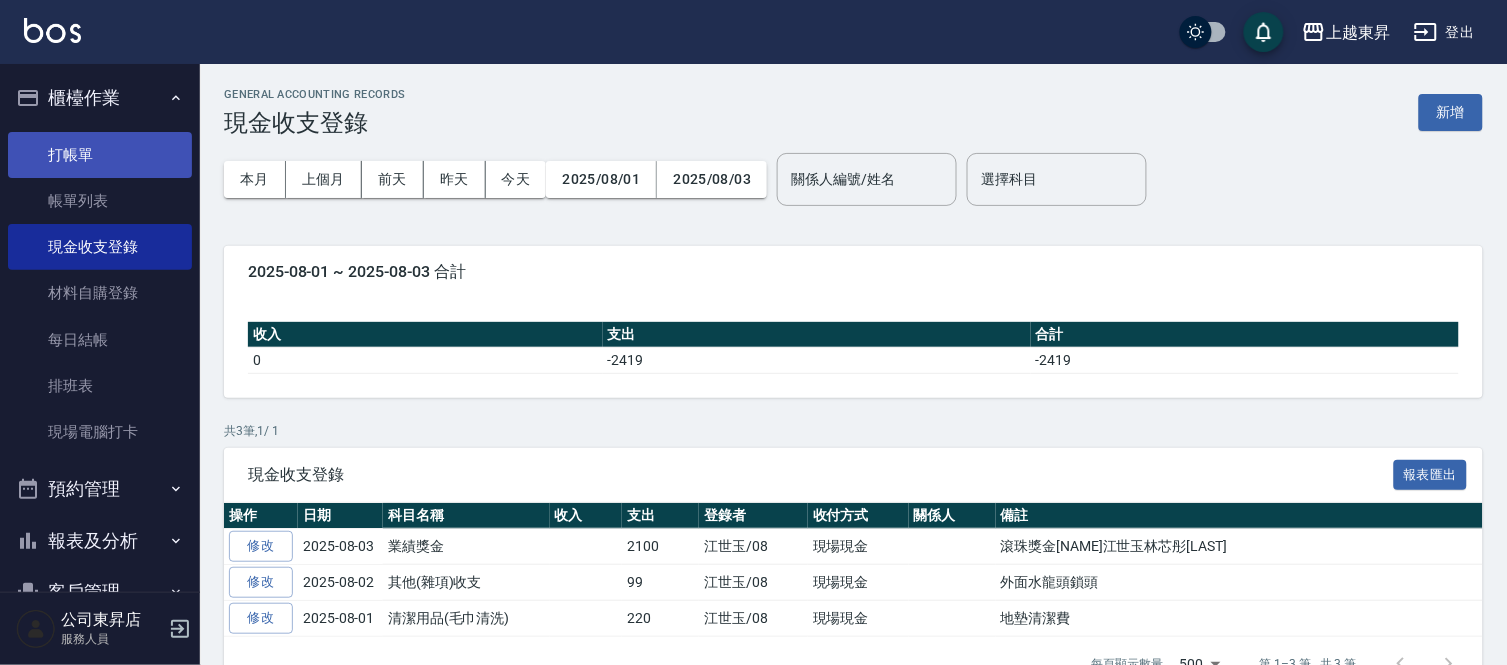 click on "打帳單" at bounding box center (100, 155) 